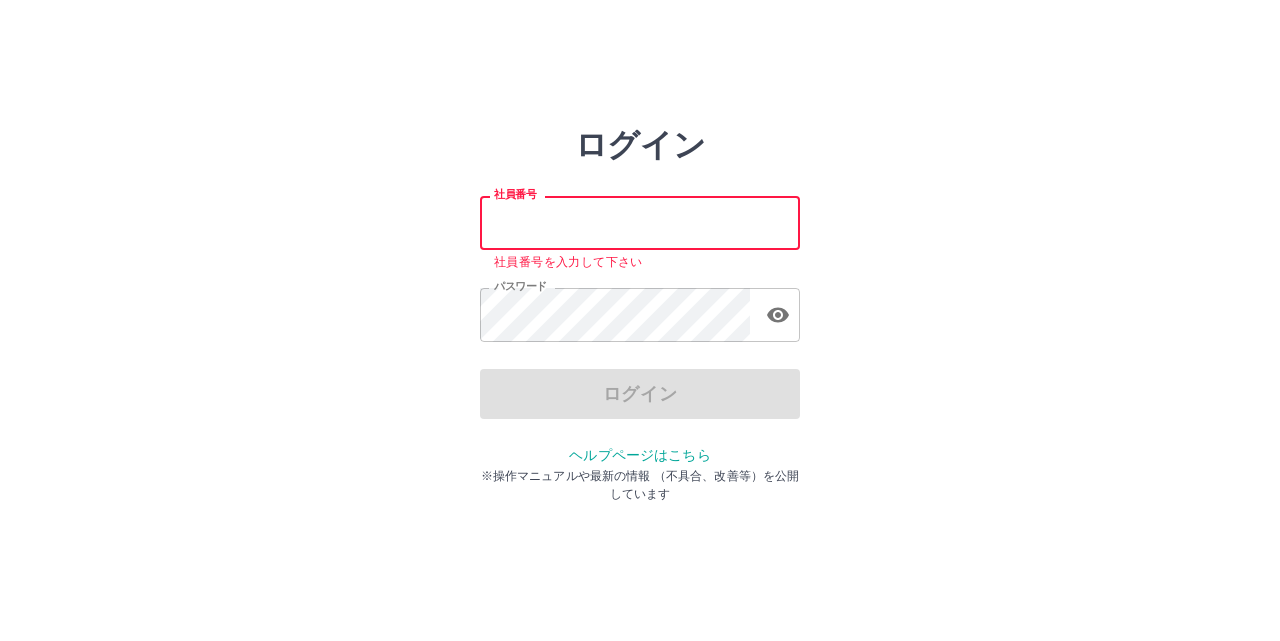 scroll, scrollTop: 0, scrollLeft: 0, axis: both 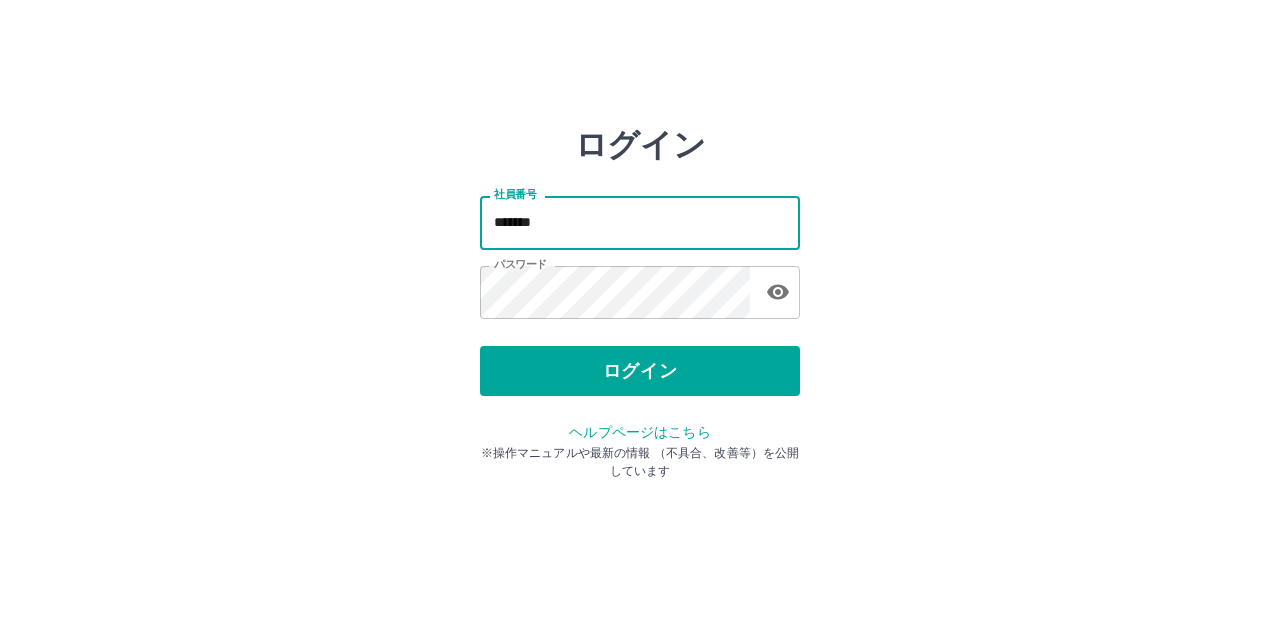 type on "[PASSWORD]" 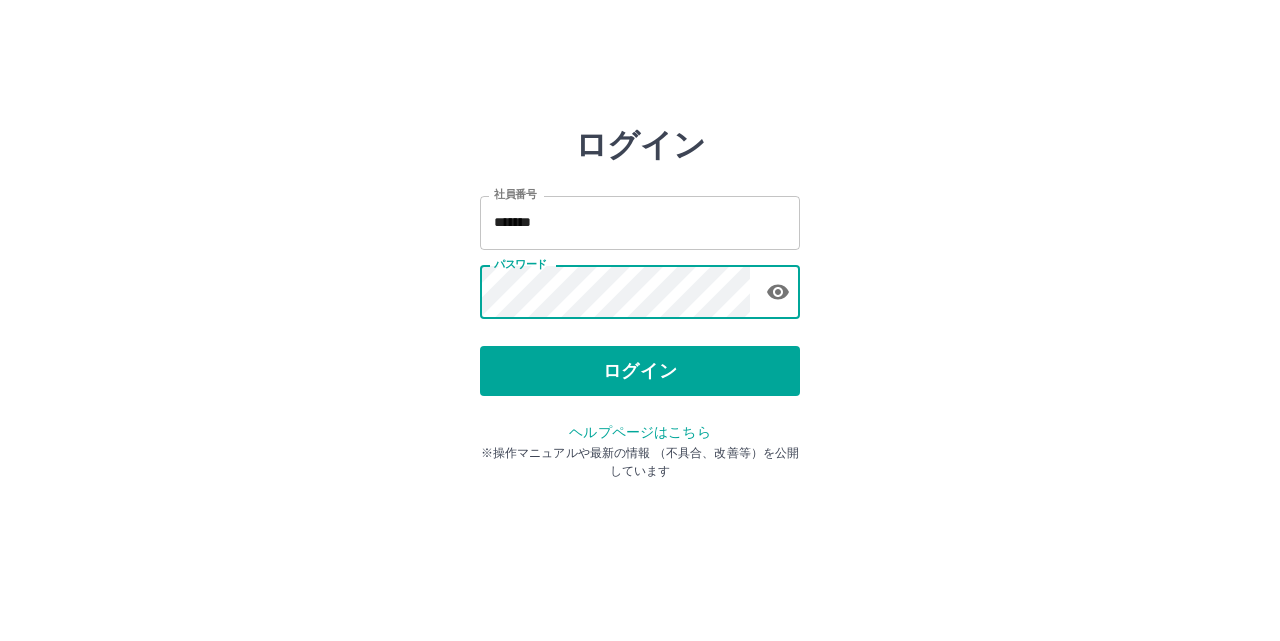 click at bounding box center (778, 292) 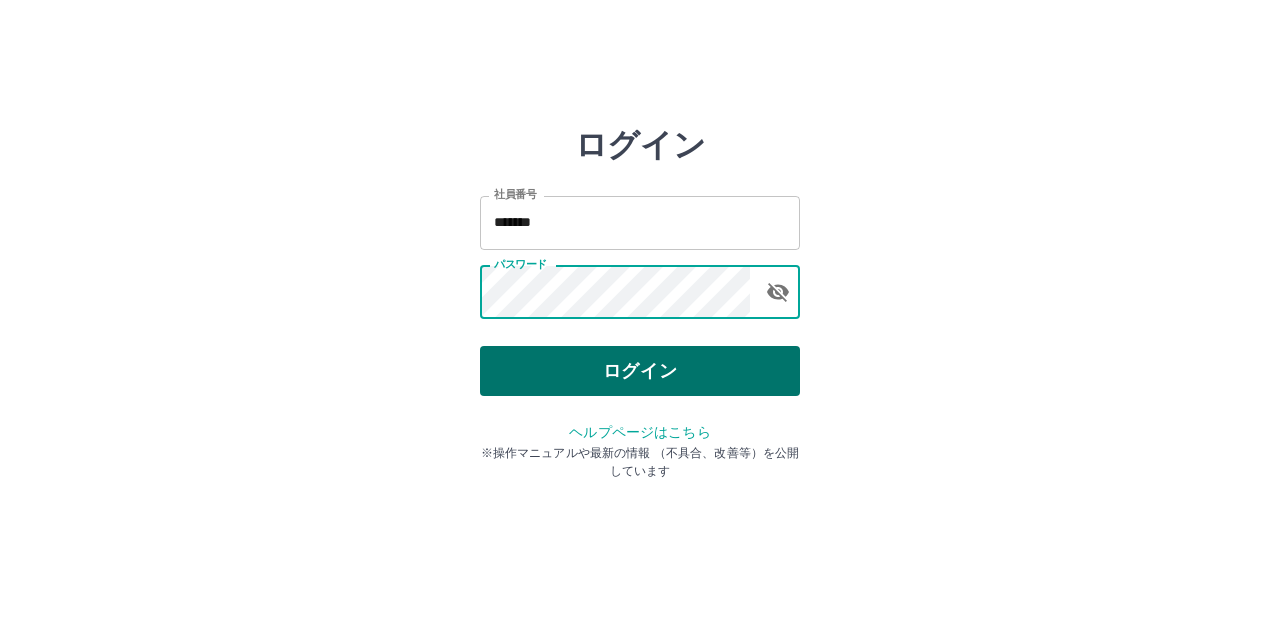 click on "ログイン" at bounding box center (640, 371) 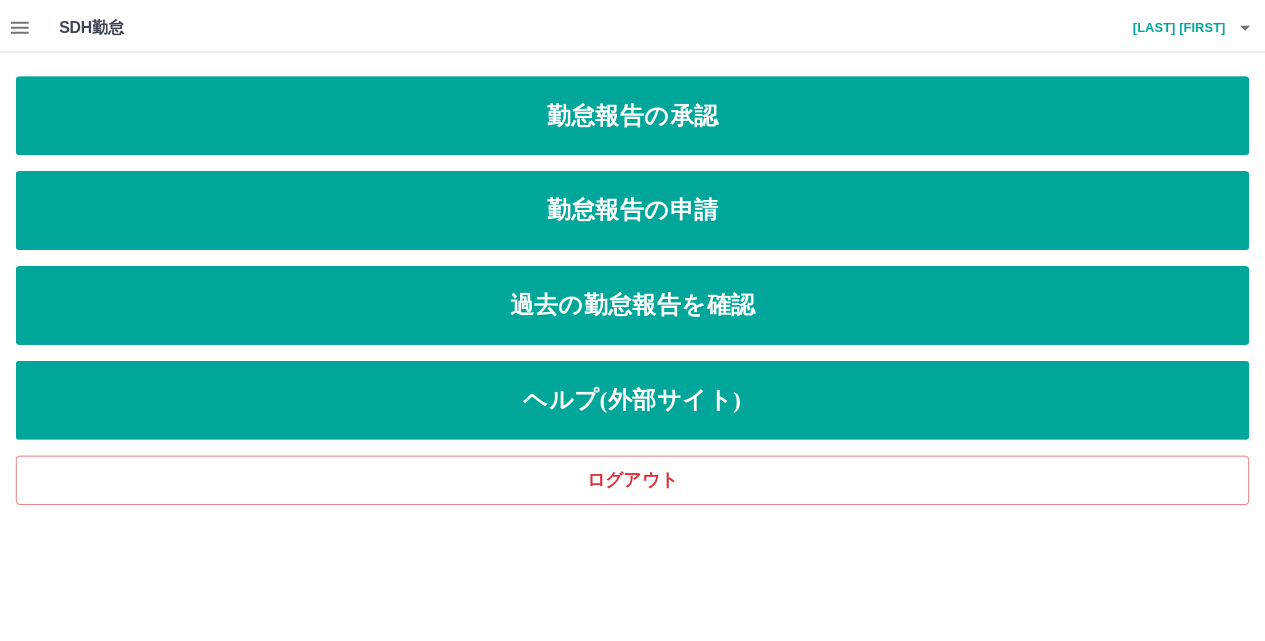 scroll, scrollTop: 0, scrollLeft: 0, axis: both 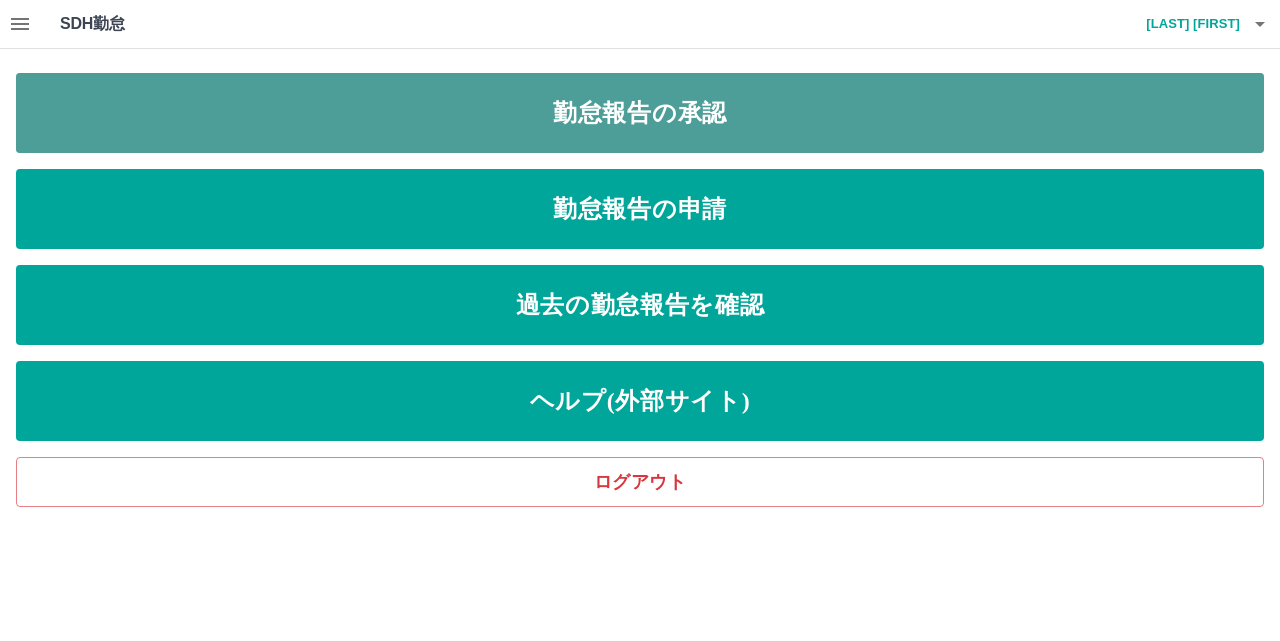 click on "勤怠報告の承認" at bounding box center [640, 113] 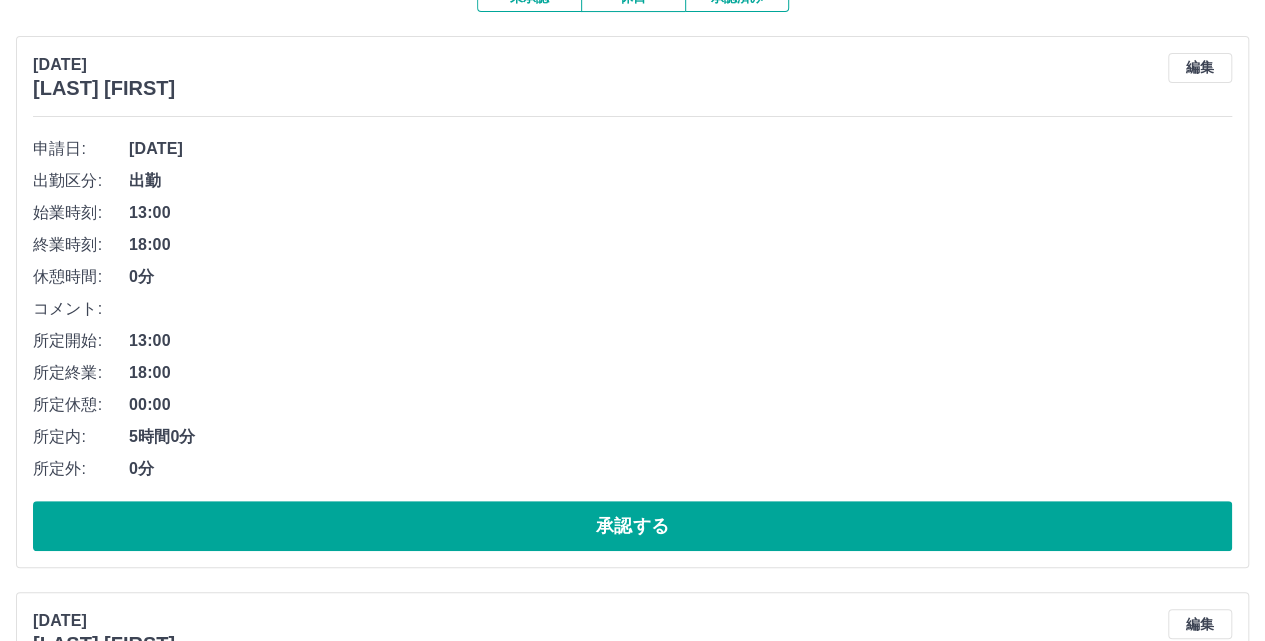 scroll, scrollTop: 0, scrollLeft: 0, axis: both 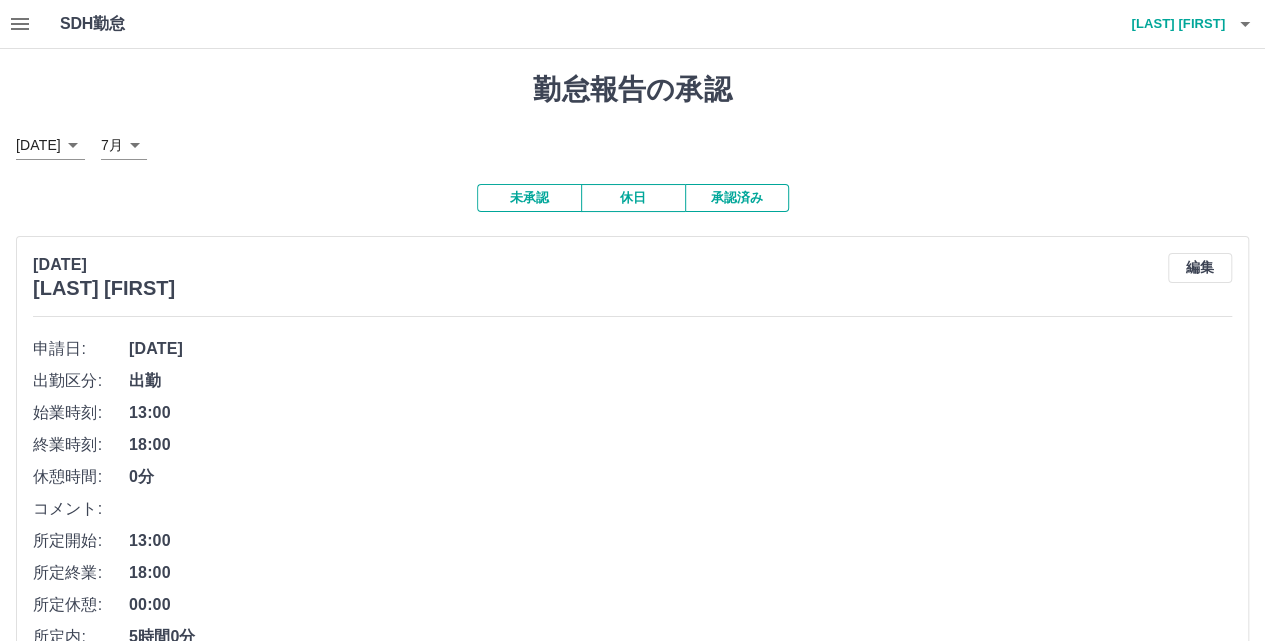 click at bounding box center (20, 24) 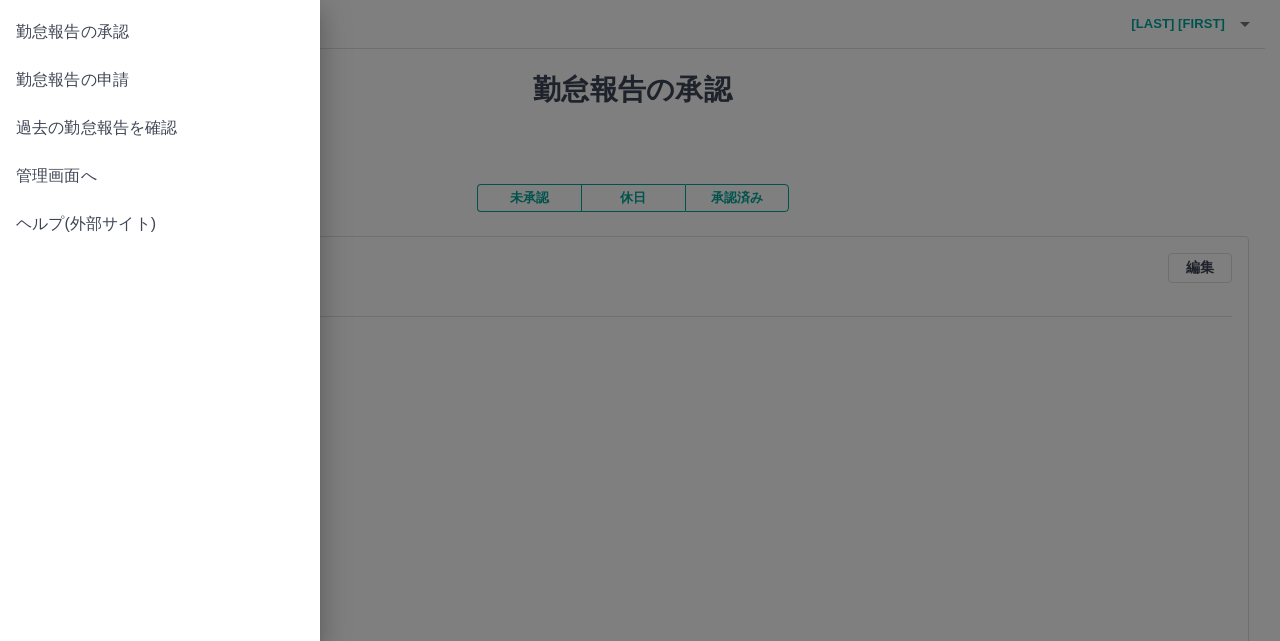 click at bounding box center [640, 320] 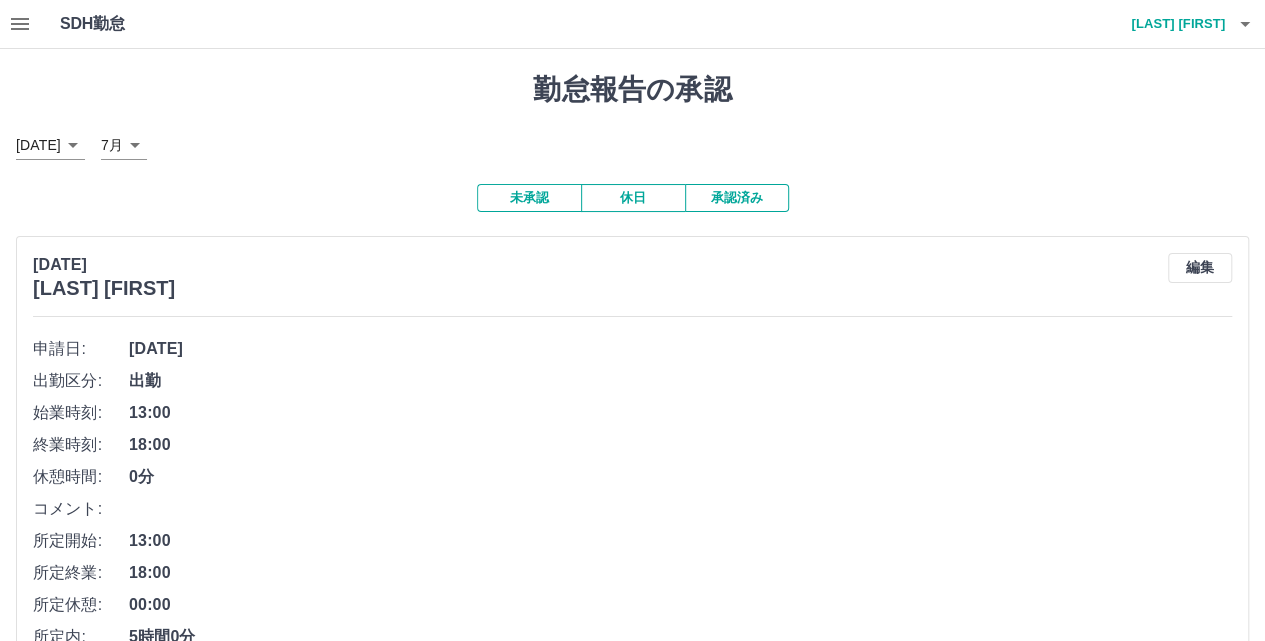 click on "未承認" at bounding box center [529, 198] 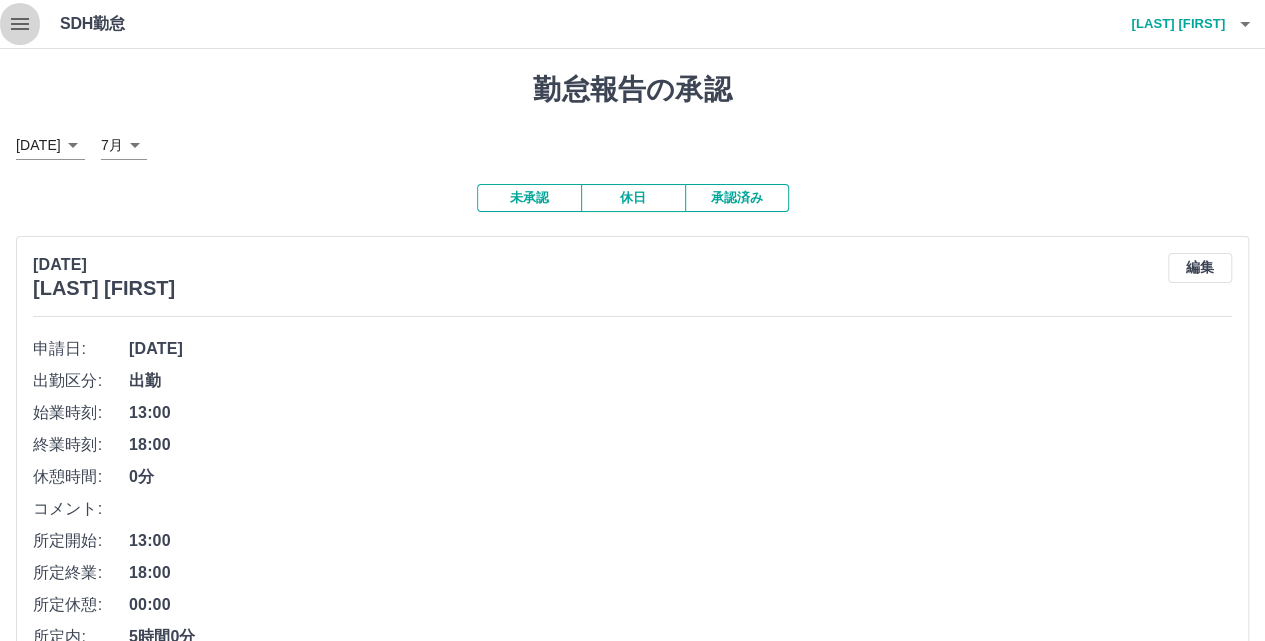 click at bounding box center (20, 24) 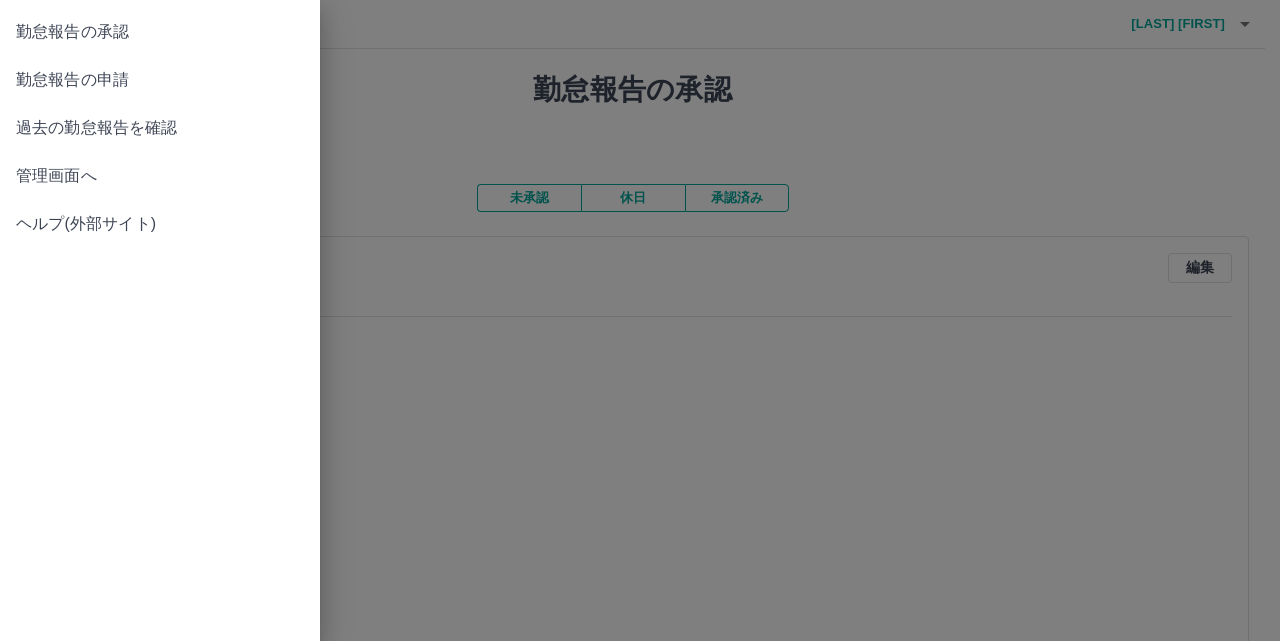 click at bounding box center [640, 320] 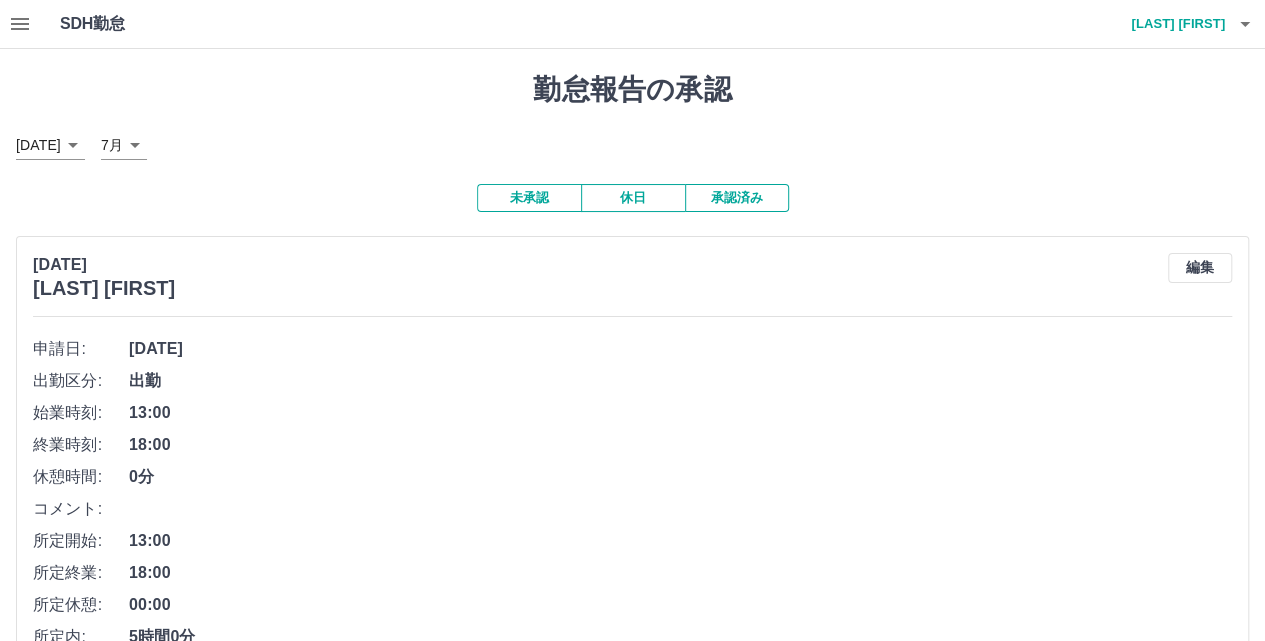 click at bounding box center (20, 24) 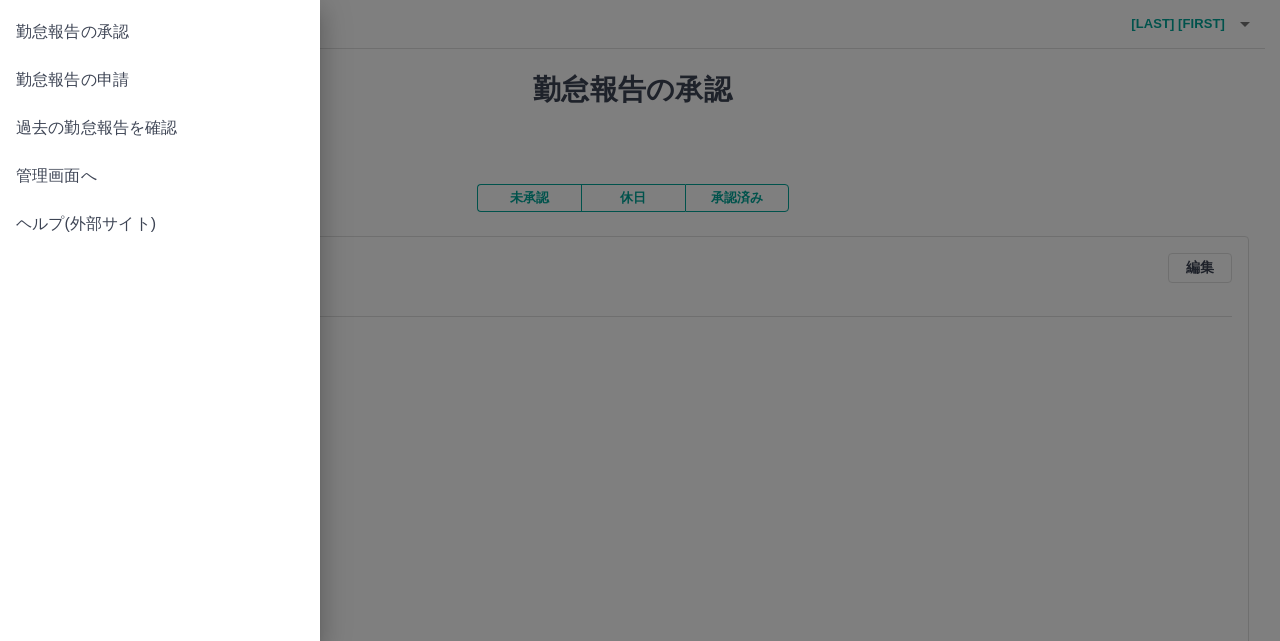 click on "管理画面へ" at bounding box center [160, 176] 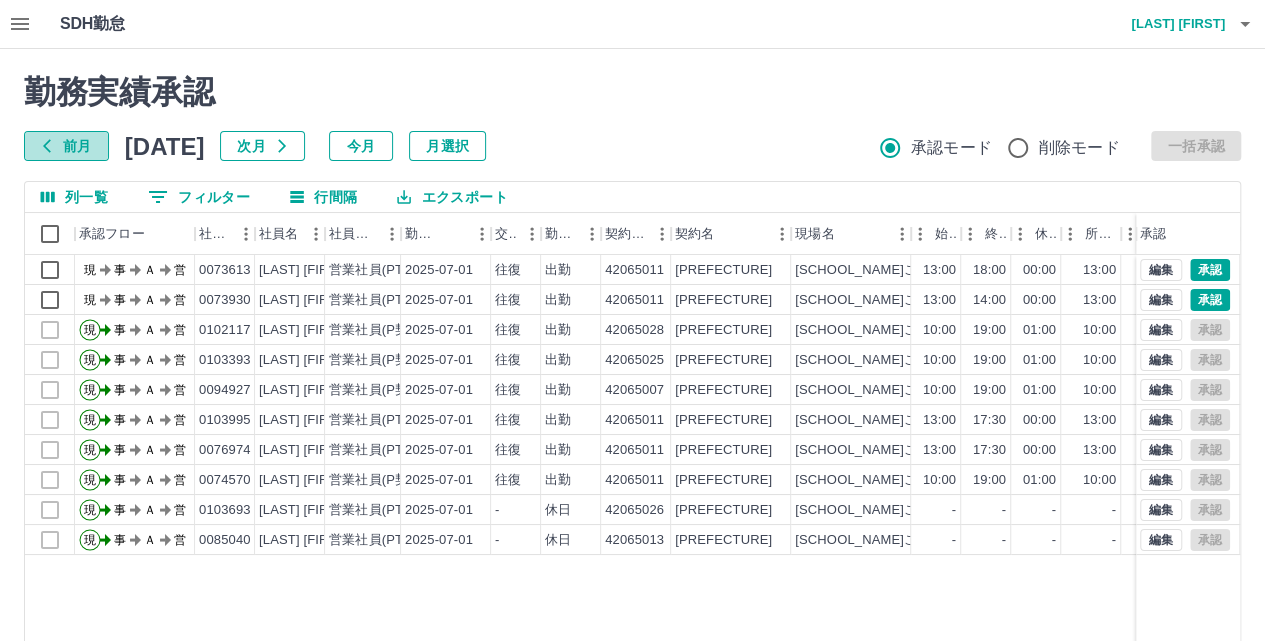 click on "前月" at bounding box center (66, 146) 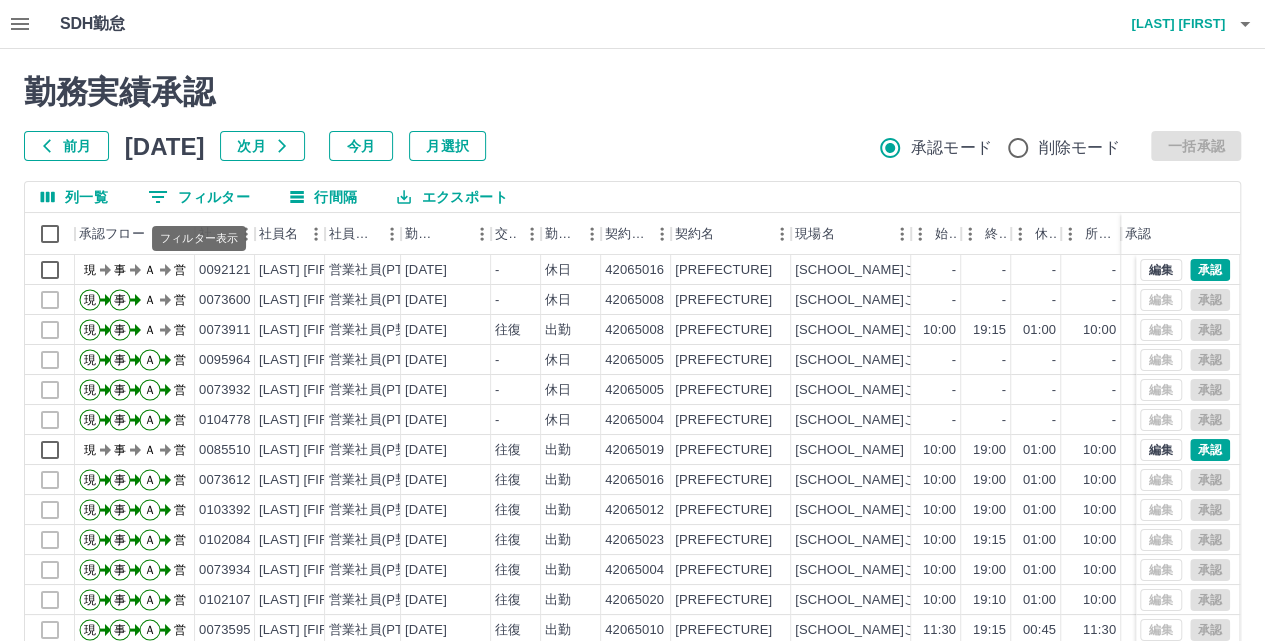 click on "0 フィルター" at bounding box center (199, 197) 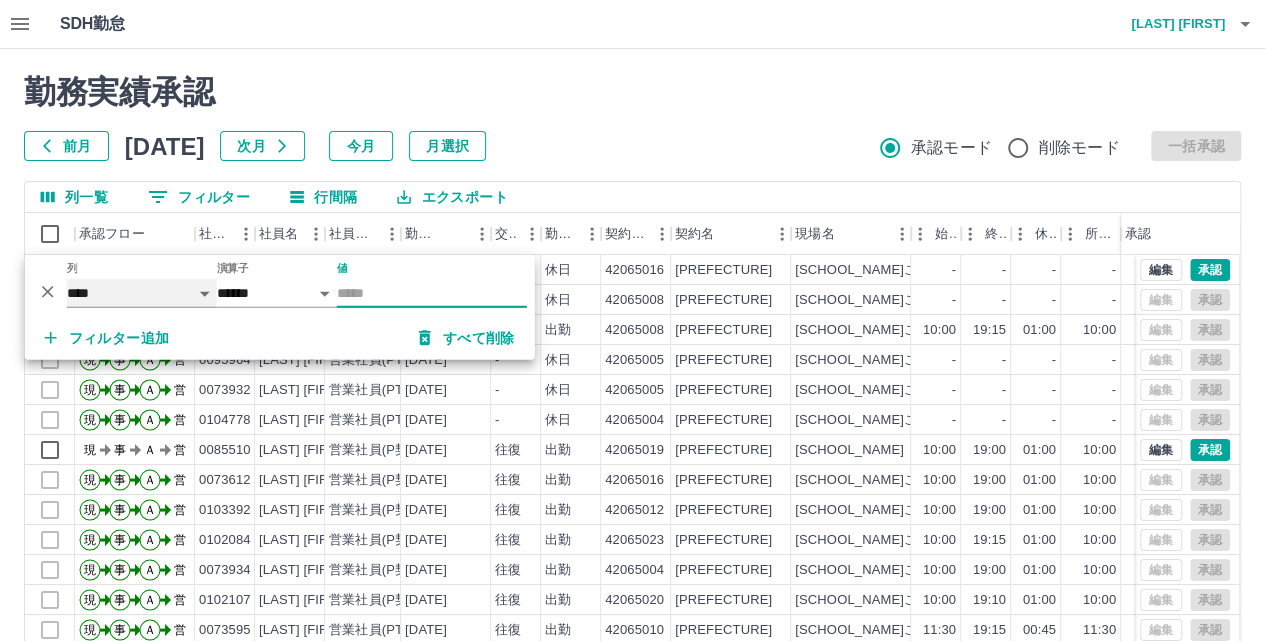 click on "**** *** **** *** *** **** ***** *** *** ** ** ** **** **** **** ** ** *** **** *****" at bounding box center [142, 293] 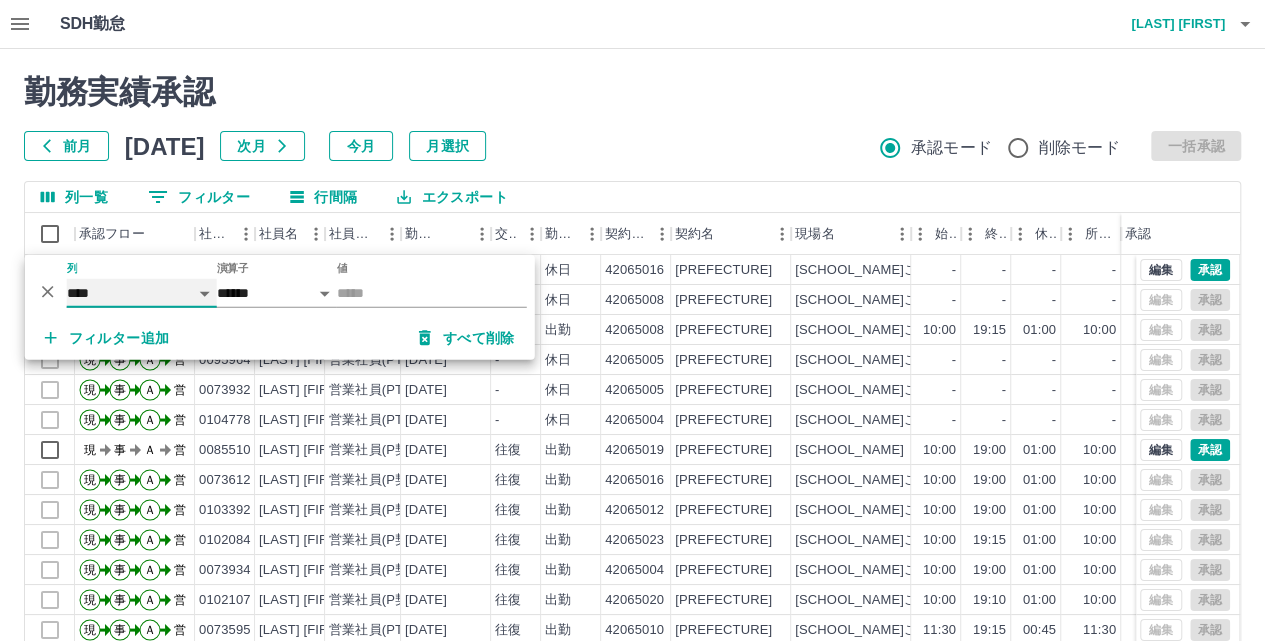 select on "**********" 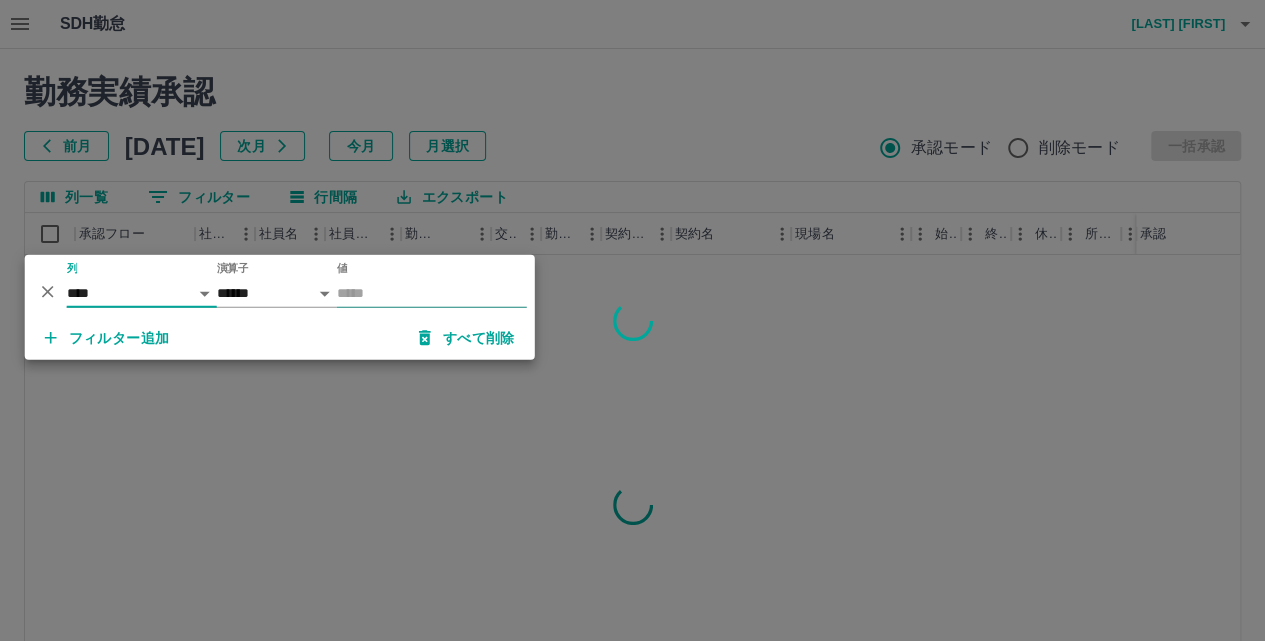 click on "値" at bounding box center (432, 293) 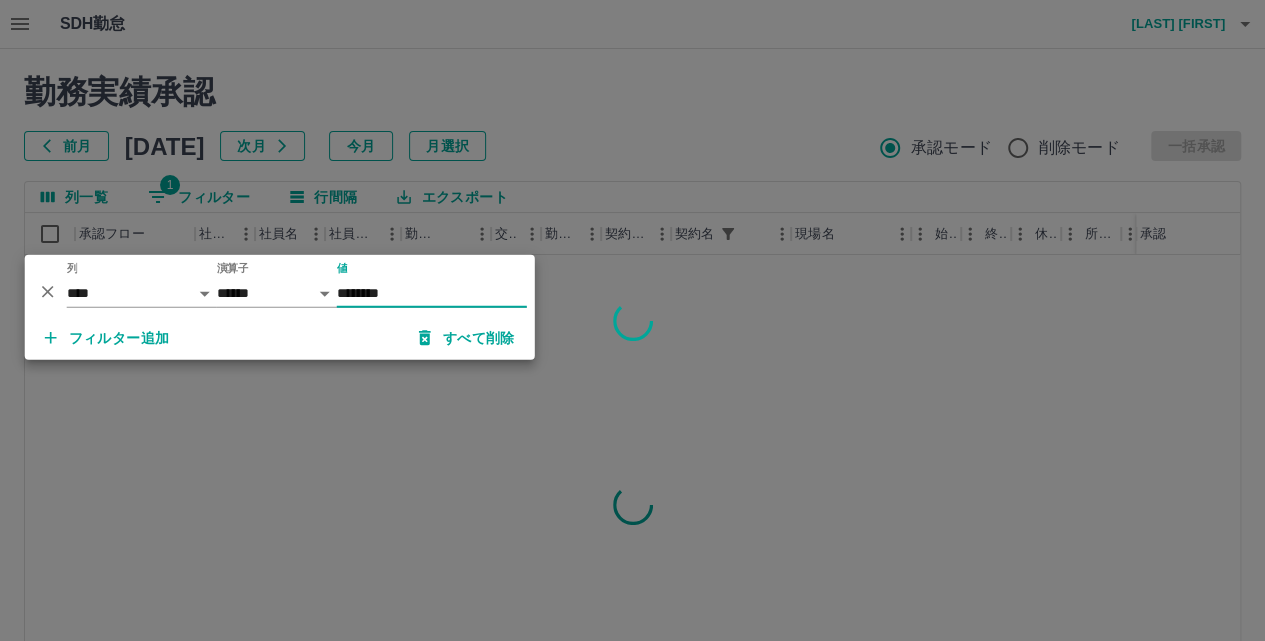 type on "********" 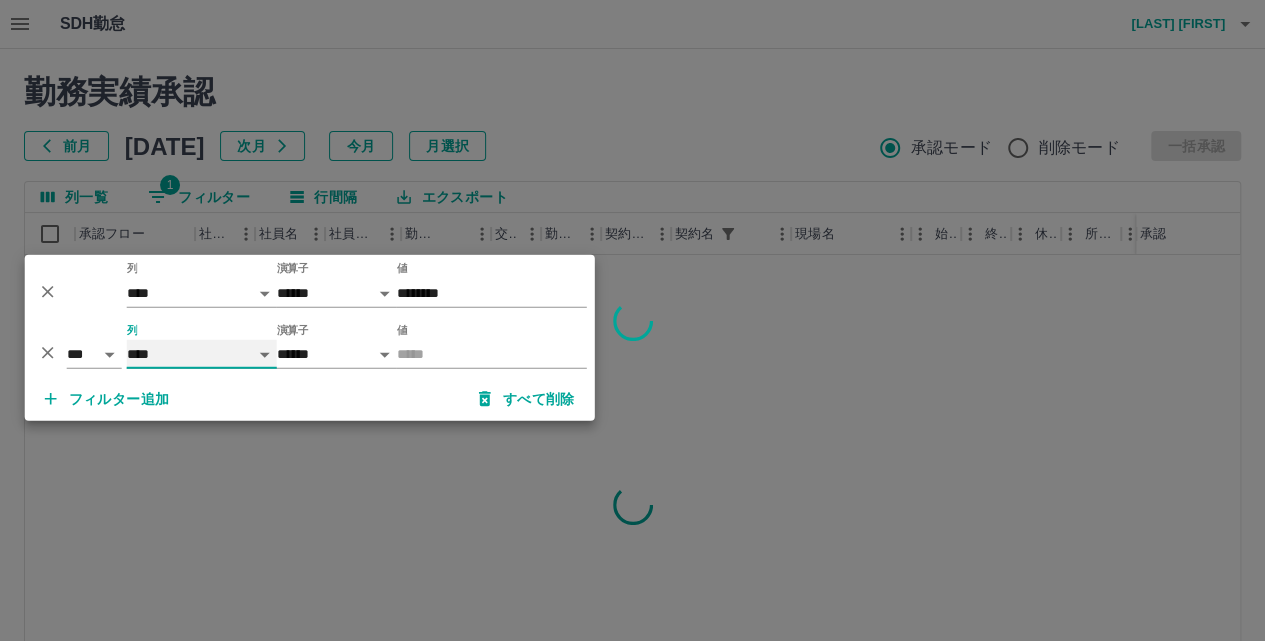 click on "**** *** **** *** *** **** ***** *** *** ** ** ** **** **** **** ** ** *** **** *****" at bounding box center [202, 354] 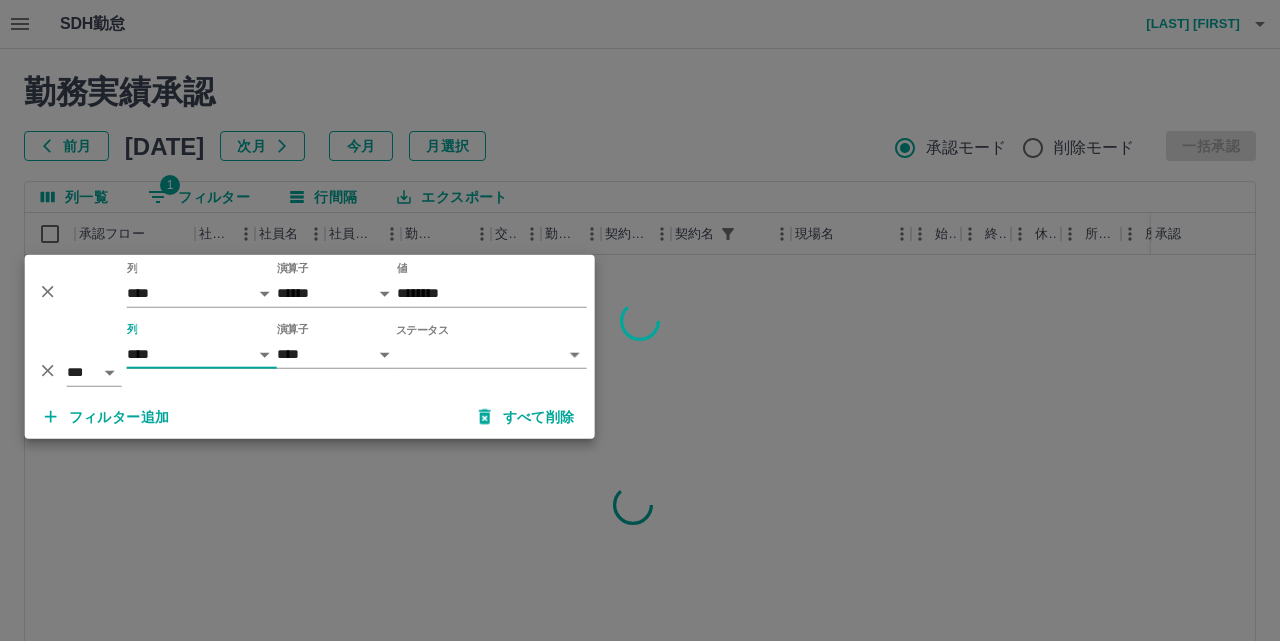 click on "SDH勤怠 米村　康平 勤務実績承認 前月 2025年06月 次月 今月 月選択 承認モード 削除モード 一括承認 列一覧 1 フィルター 行間隔 エクスポート 承認フロー 社員番号 社員名 社員区分 勤務日 交通費 勤務区分 契約コード 契約名 現場名 始業 終業 休憩 所定開始 所定終業 所定休憩 拘束 勤務 遅刻等 承認 ページあたりの行数: 20 ** 1～20 / 3806 SDH勤怠 *** ** 列 **** *** **** *** *** **** ***** *** *** ** ** ** **** **** **** ** ** *** **** ***** 演算子 ****** ******* 値 ******** *** ** 列 **** *** **** *** *** **** ***** *** *** ** ** ** **** **** **** ** ** *** **** ***** 演算子 **** ****** ステータス ​ ********* フィルター追加 すべて削除" at bounding box center [640, 422] 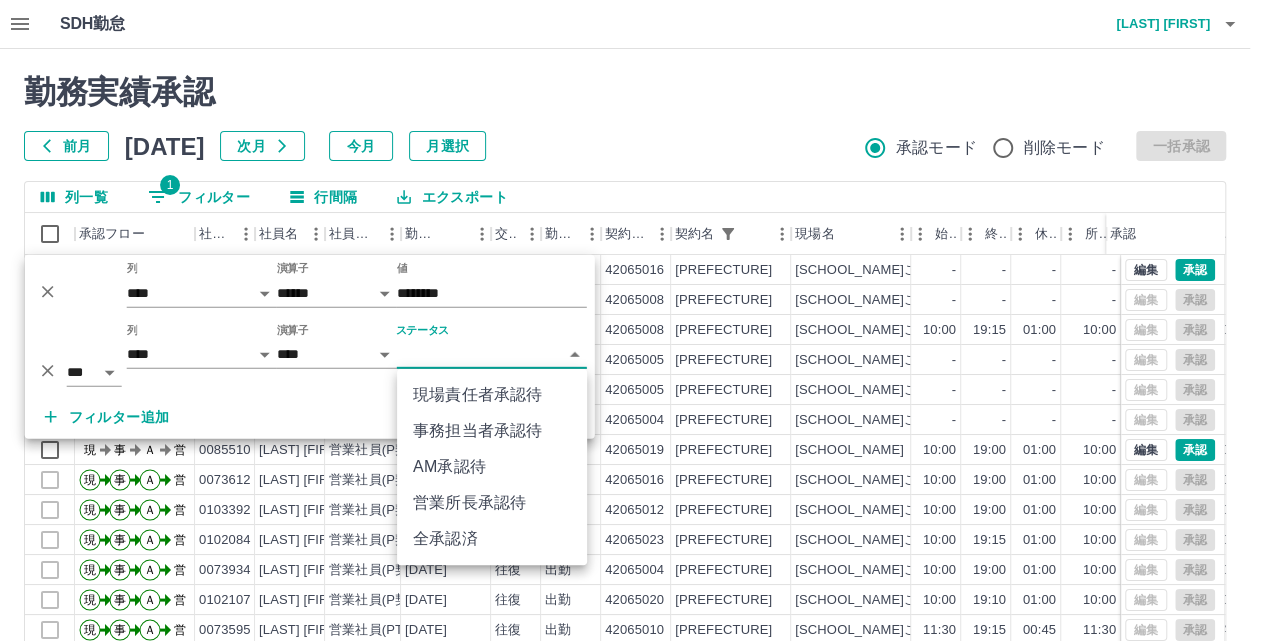 click on "SDH勤怠 米村　康平 勤務実績承認 前月 2025年06月 次月 今月 月選択 承認モード 削除モード 一括承認 列一覧 1 フィルター 行間隔 エクスポート 承認フロー 社員番号 社員名 社員区分 勤務日 交通費 勤務区分 契約コード 契約名 現場名 始業 終業 休憩 所定開始 所定終業 所定休憩 拘束 勤務 遅刻等 承認 現 事 Ａ 営 0092121 益子　洋子 営業社員(PT契約) 2025-06-30  -  休日 42065016 ﾖﾂｶｲﾄﾞｳｼ 四街道小学校もりこどもルーム - - - - - - 00:00 00:00 00:00 現 事 Ａ 営 0073600 向山　優江 営業社員(PT契約) 2025-06-30  -  休日 42065008 ﾖﾂｶｲﾄﾞｳｼ 大日小学校すみれこどもルーム - - - - - - 00:00 00:00 00:00 現 事 Ａ 営 0073911 齊藤　サノ 営業社員(P契約) 2025-06-30 往復 出勤 42065008 ﾖﾂｶｲﾄﾞｳｼ 大日小学校すみれこどもルーム 10:00 19:15 01:00 10:00 19:00 01:00 09:15 08:15 00:00 現 事 Ａ 営  -" at bounding box center (632, 422) 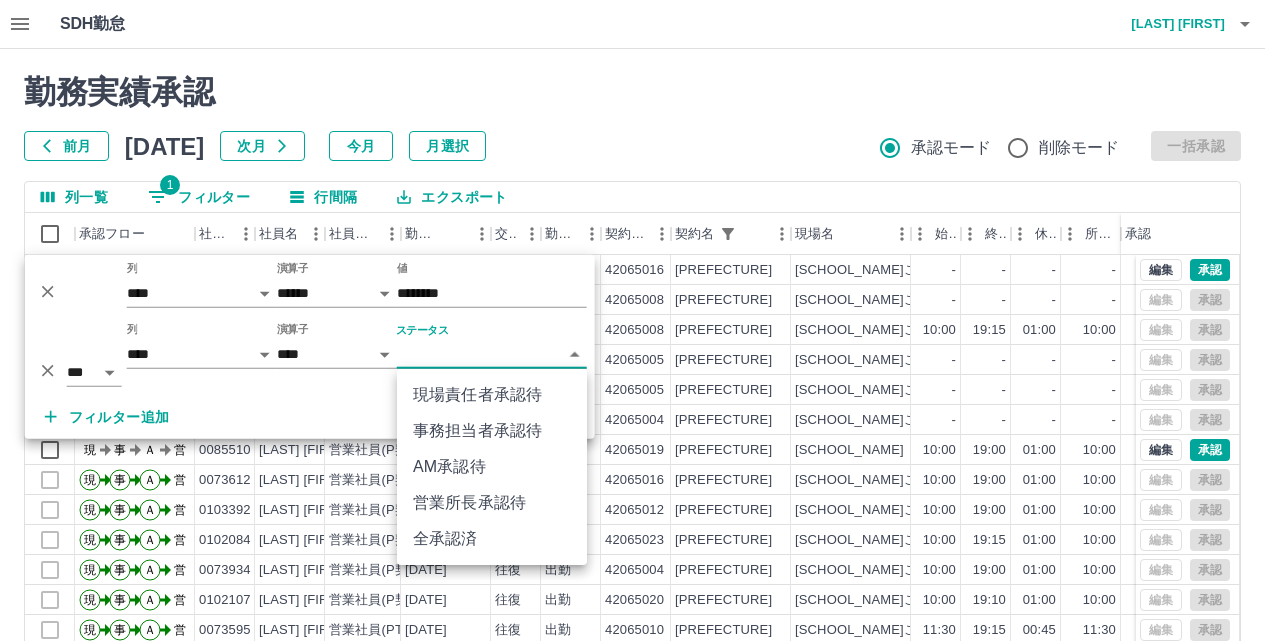 click on "現場責任者承認待" at bounding box center [492, 395] 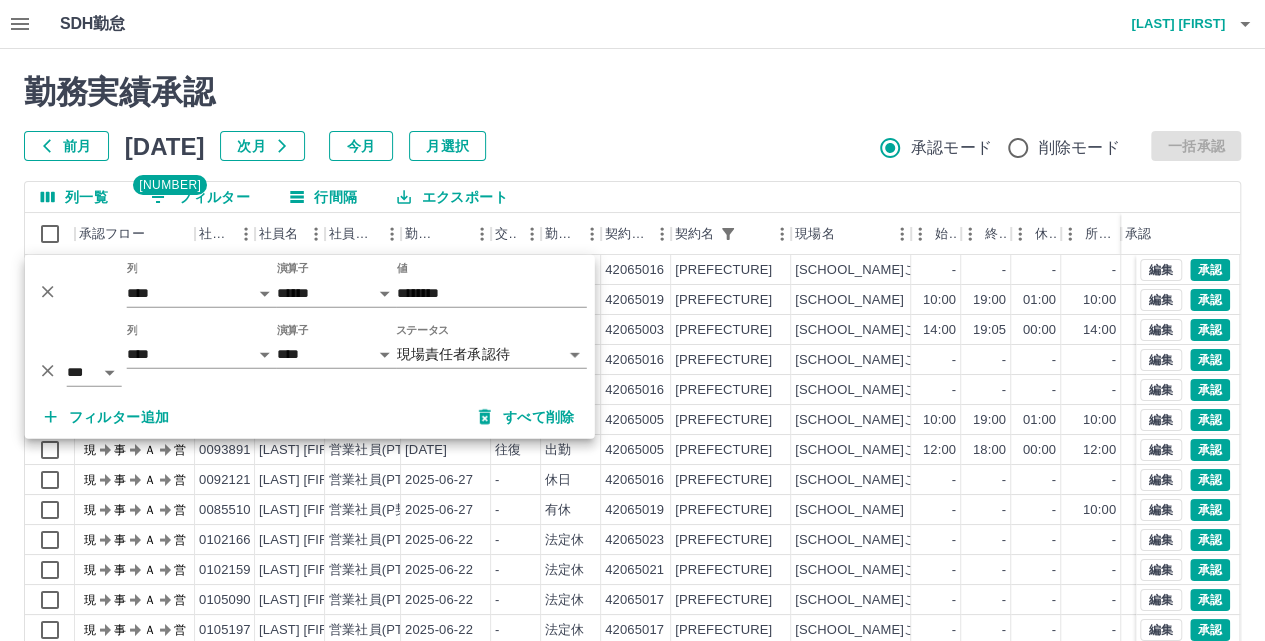 click on "前月 2025年06月 次月 今月 月選択 承認モード 削除モード 一括承認" at bounding box center (632, 146) 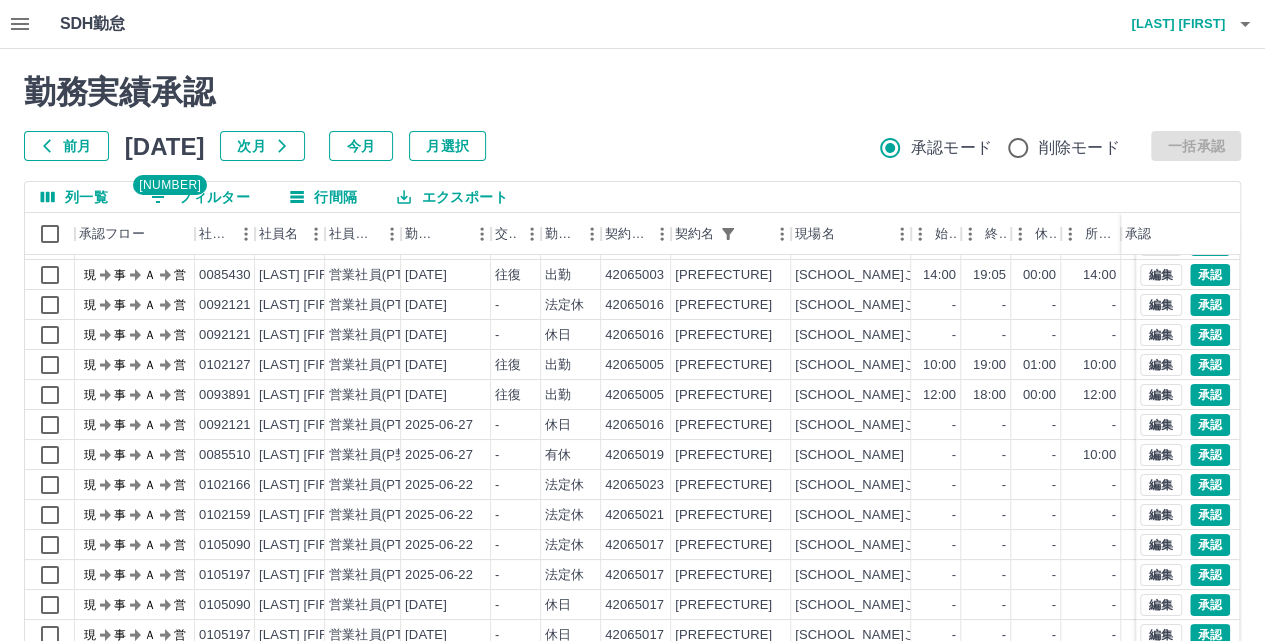scroll, scrollTop: 101, scrollLeft: 0, axis: vertical 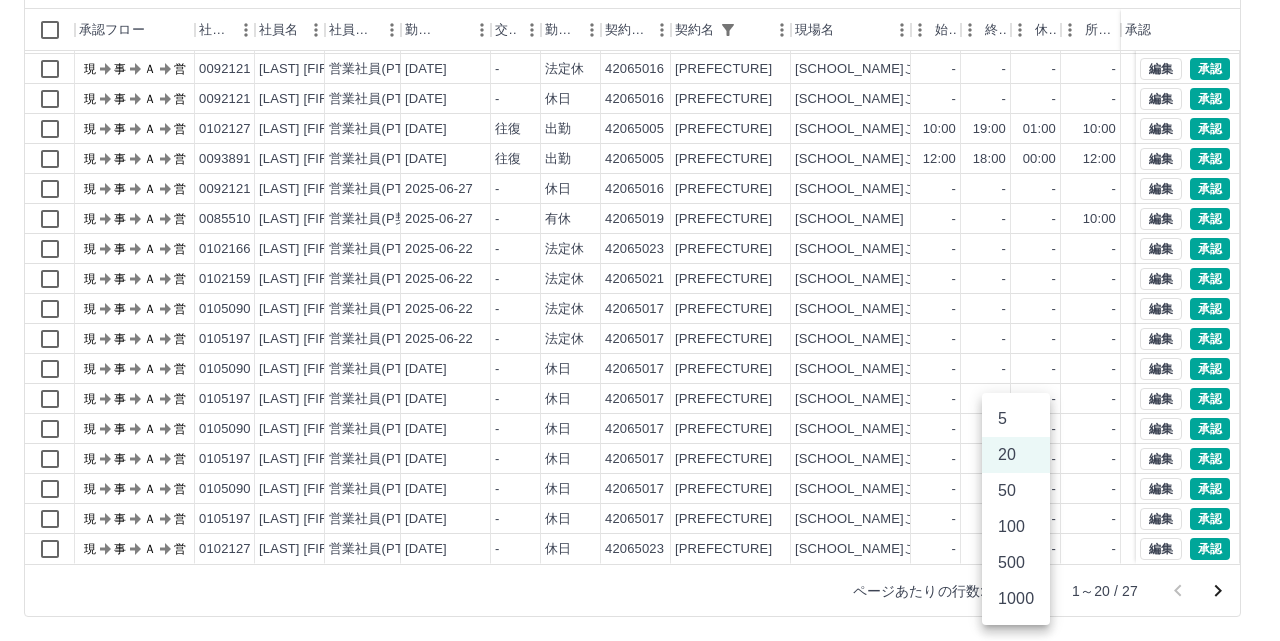 click on "SDH勤怠 米村　康平 勤務実績承認 前月 2025年06月 次月 今月 月選択 承認モード 削除モード 一括承認 列一覧 2 フィルター 行間隔 エクスポート 承認フロー 社員番号 社員名 社員区分 勤務日 交通費 勤務区分 契約コード 契約名 現場名 始業 終業 休憩 所定開始 所定終業 所定休憩 拘束 勤務 遅刻等 承認 現 事 Ａ 営 0085510 木村　歩美 営業社員(P契約) 2025-06-30 往復 出勤 42065019 ﾖﾂｶｲﾄﾞｳｼ 四和小学校つばさこどもルーム 10:00 19:00 01:00 10:00 19:00 01:00 09:00 08:00 00:00 現 事 Ａ 営 0085430 谷　淳子 営業社員(PT契約) 2025-06-30 往復 出勤 42065003 ﾖﾂｶｲﾄﾞｳｼ 四街道小学校やまこどもルーム 14:00 19:05 00:00 14:00 19:05 00:00 05:05 05:05 00:00 現 事 Ａ 営 0092121 益子　洋子 営業社員(PT契約) 2025-06-29  -  法定休 42065016 ﾖﾂｶｲﾄﾞｳｼ 四街道小学校もりこどもルーム - - - - - - 00:00 現" at bounding box center (640, 218) 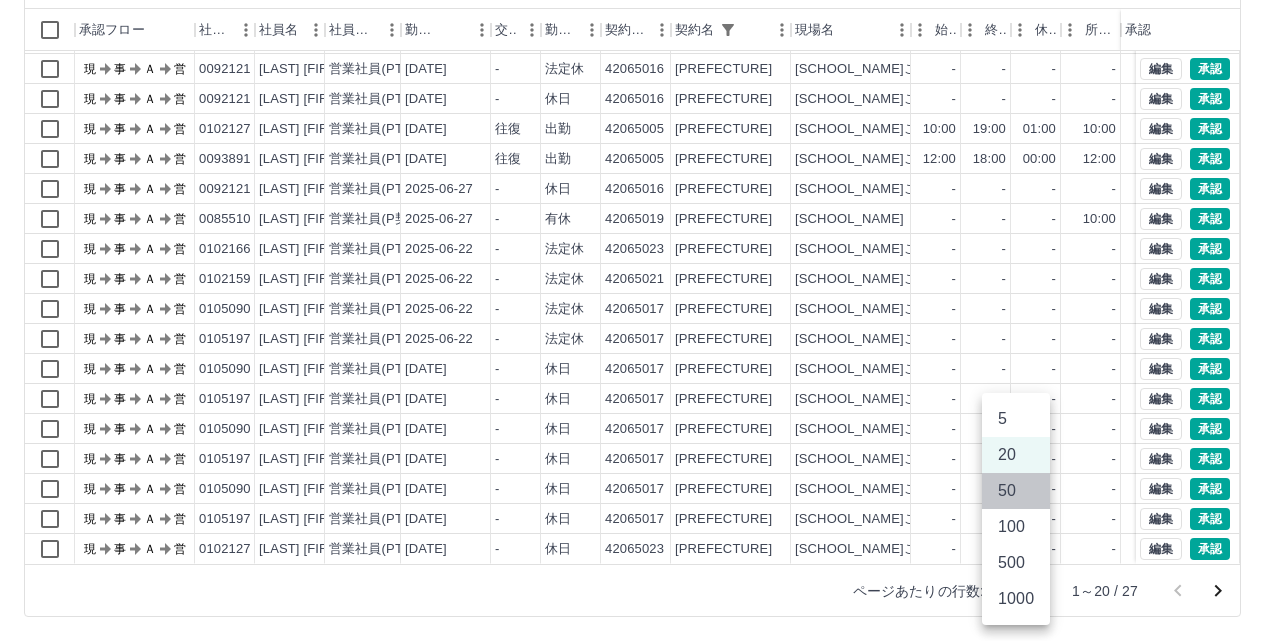 click on "50" at bounding box center (1016, 491) 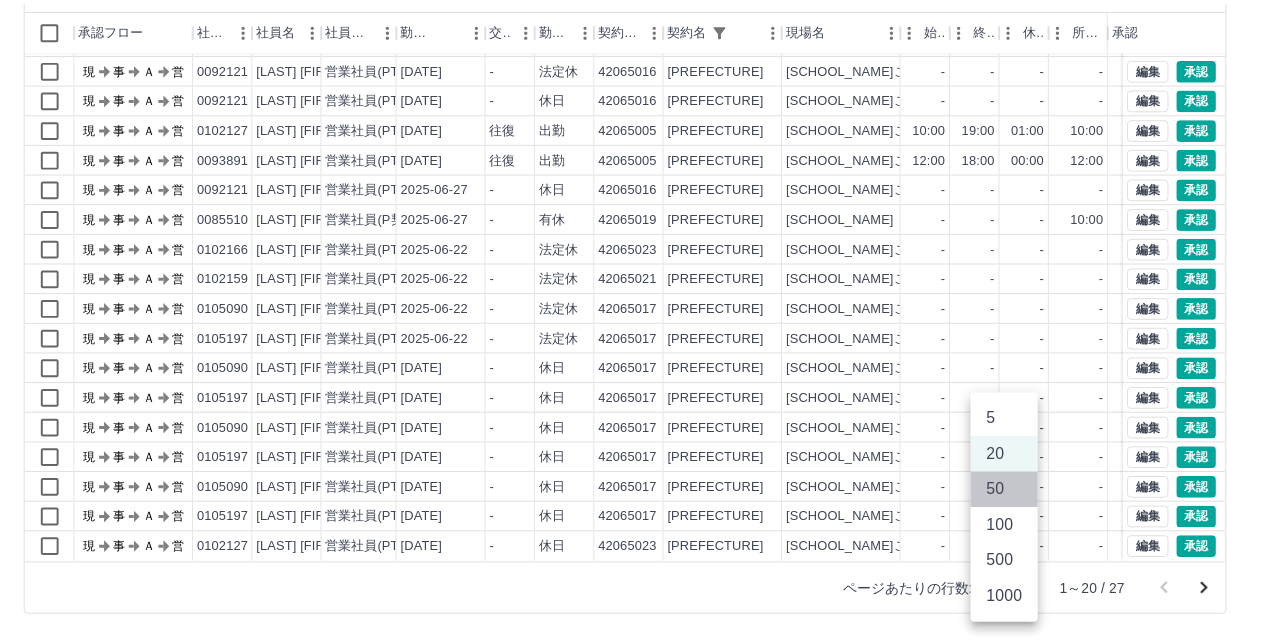 scroll, scrollTop: 0, scrollLeft: 0, axis: both 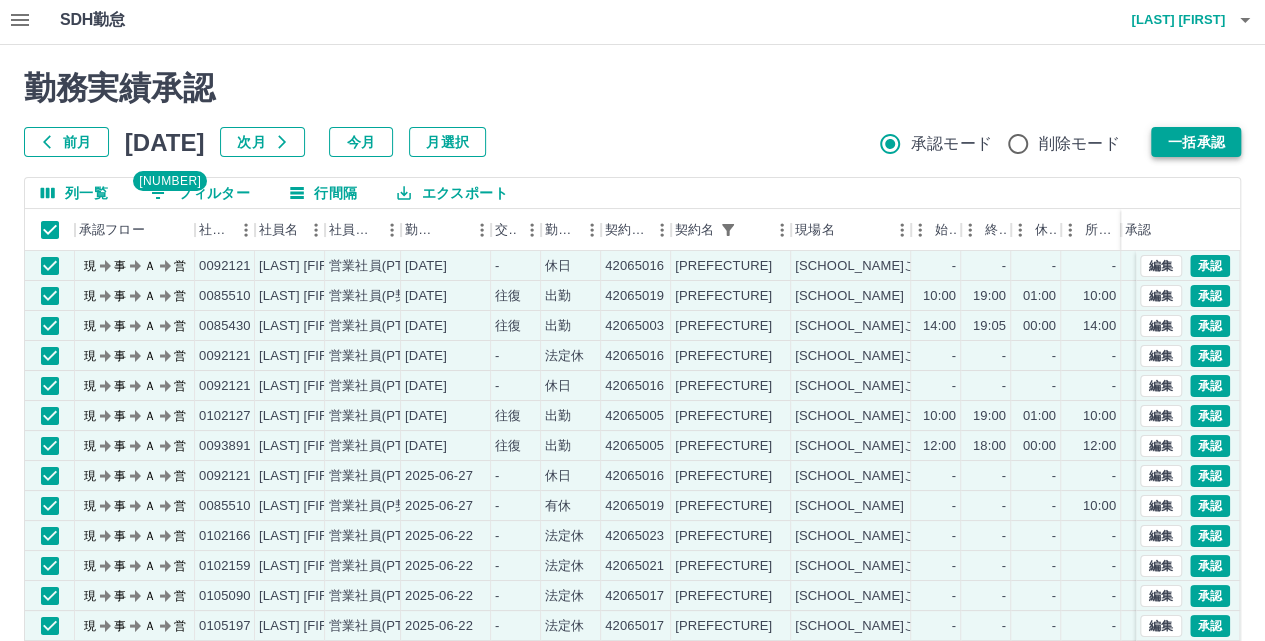 click on "一括承認" at bounding box center (1196, 142) 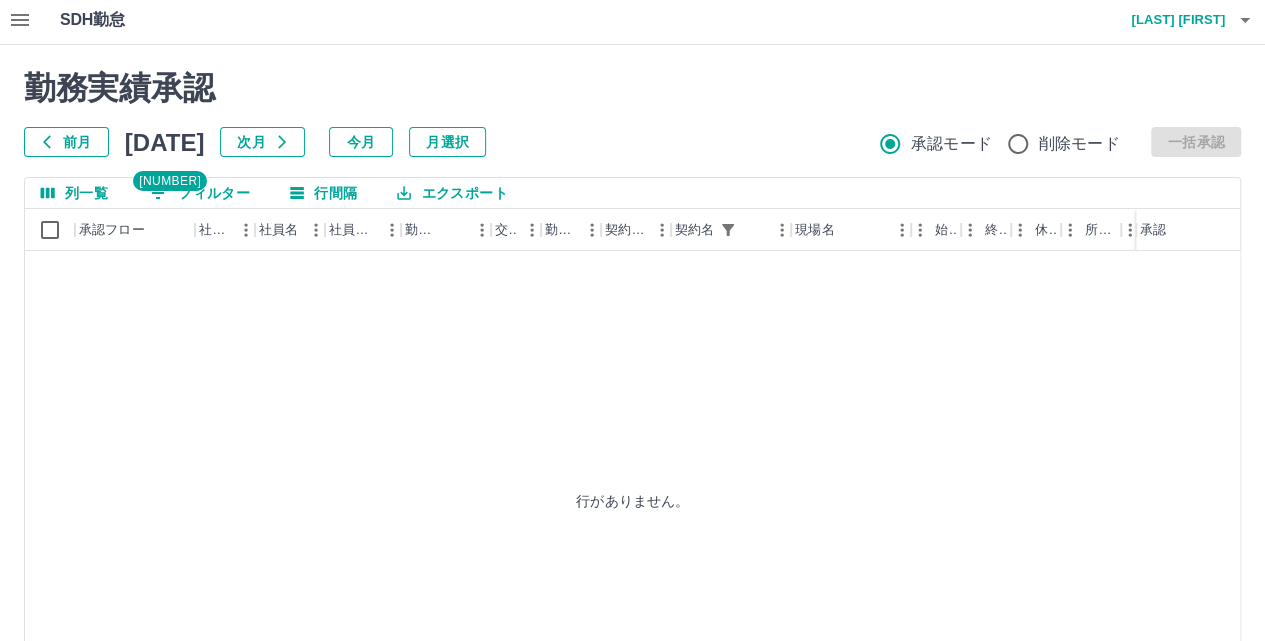 click on "米村　康平" at bounding box center (1165, 20) 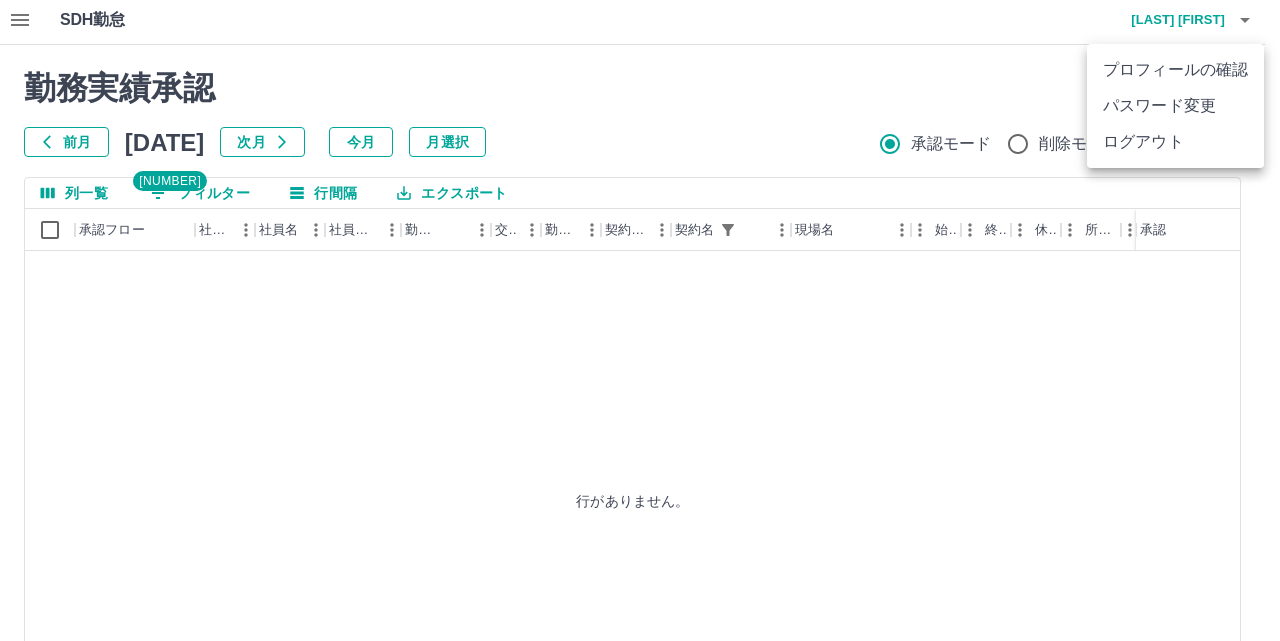 click on "ログアウト" at bounding box center (1175, 142) 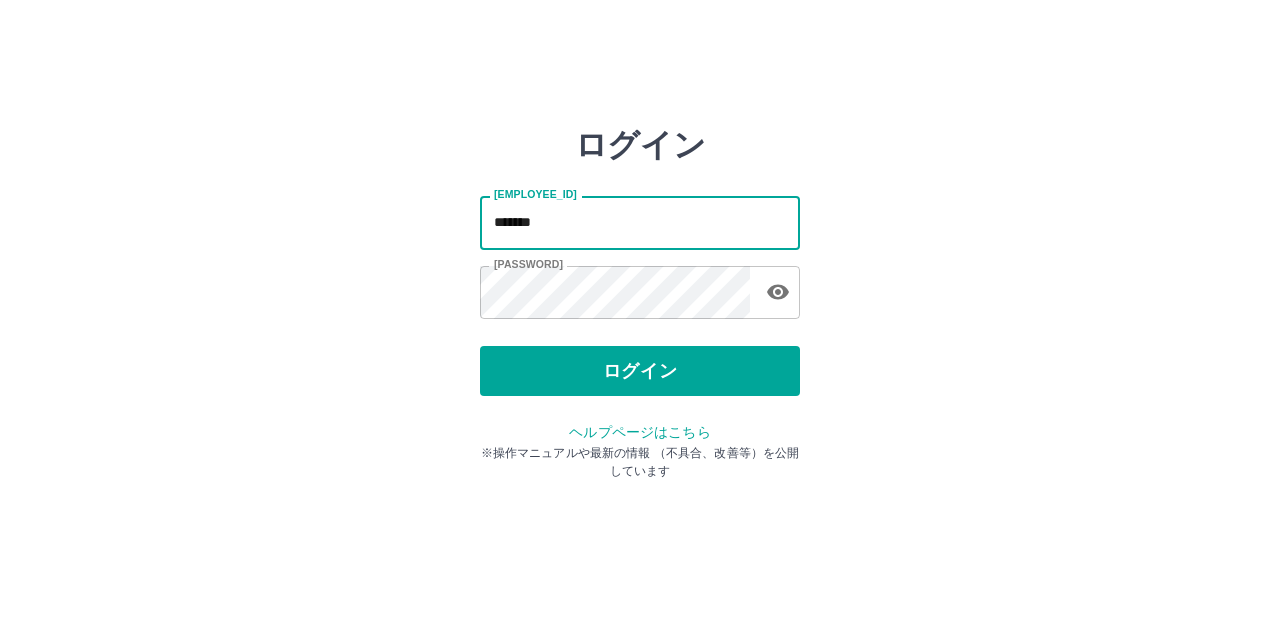 scroll, scrollTop: 0, scrollLeft: 0, axis: both 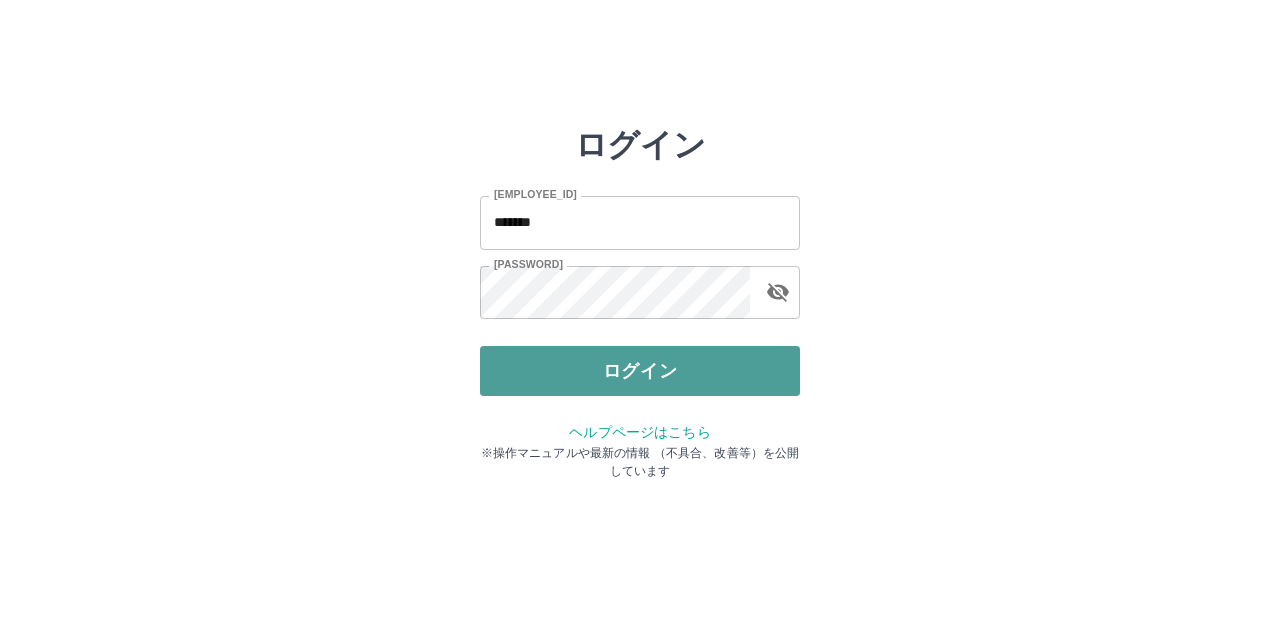 click on "ログイン" at bounding box center [640, 371] 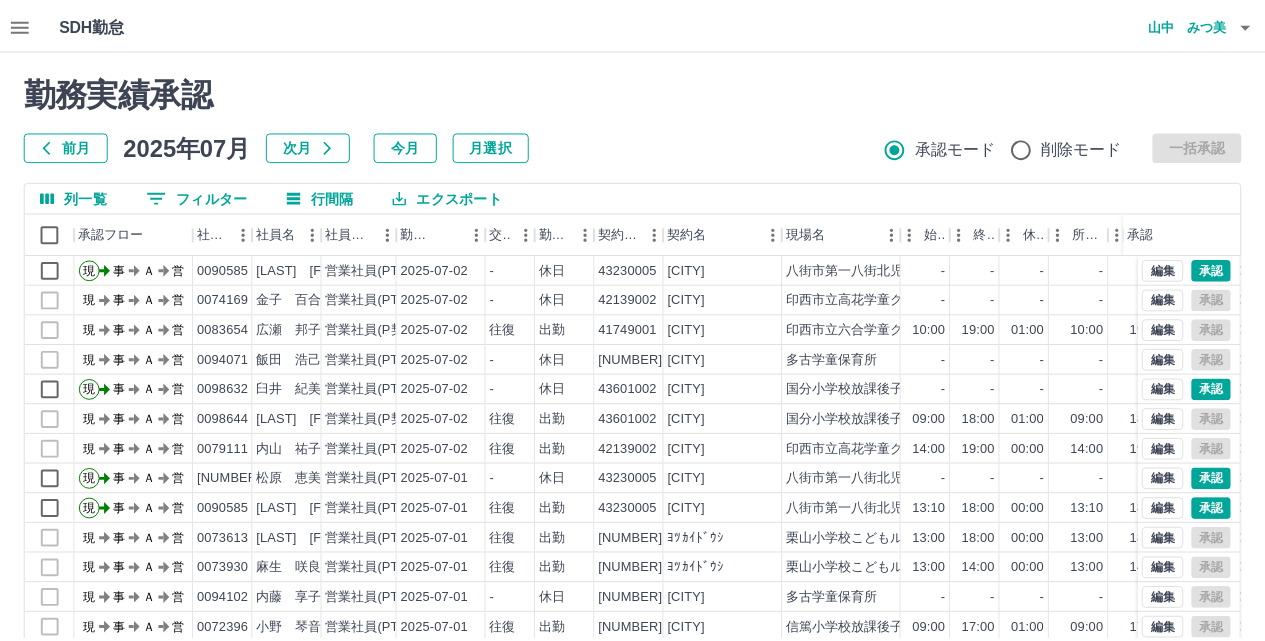 scroll, scrollTop: 0, scrollLeft: 0, axis: both 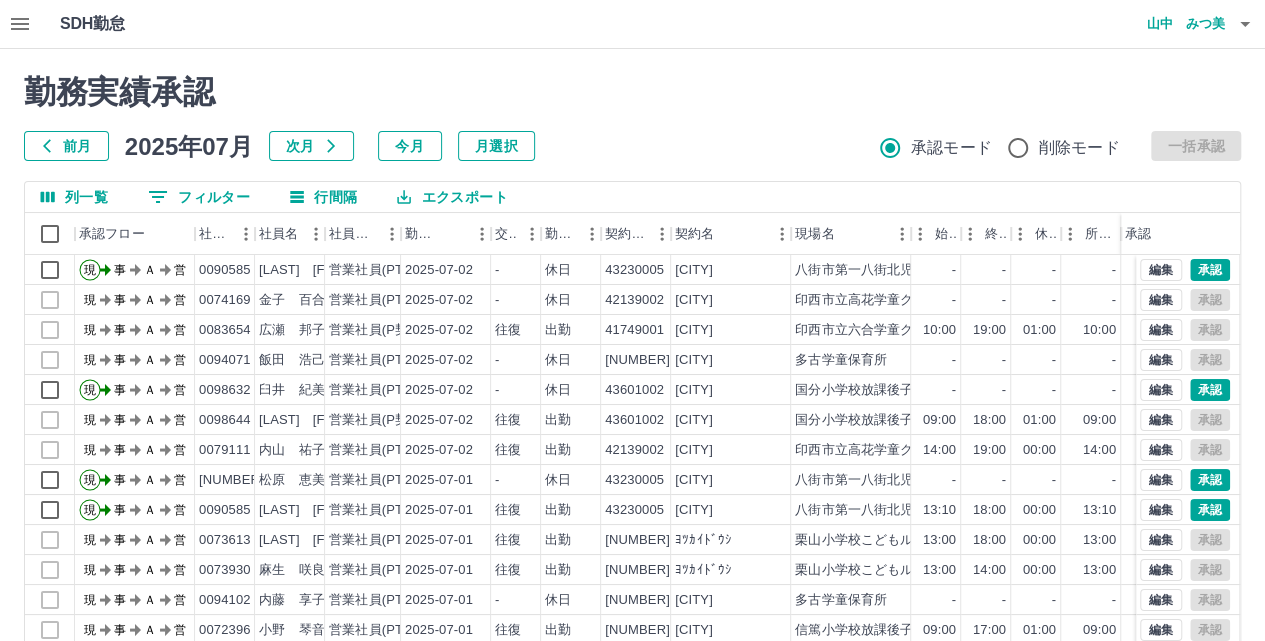 click on "前月" at bounding box center [66, 146] 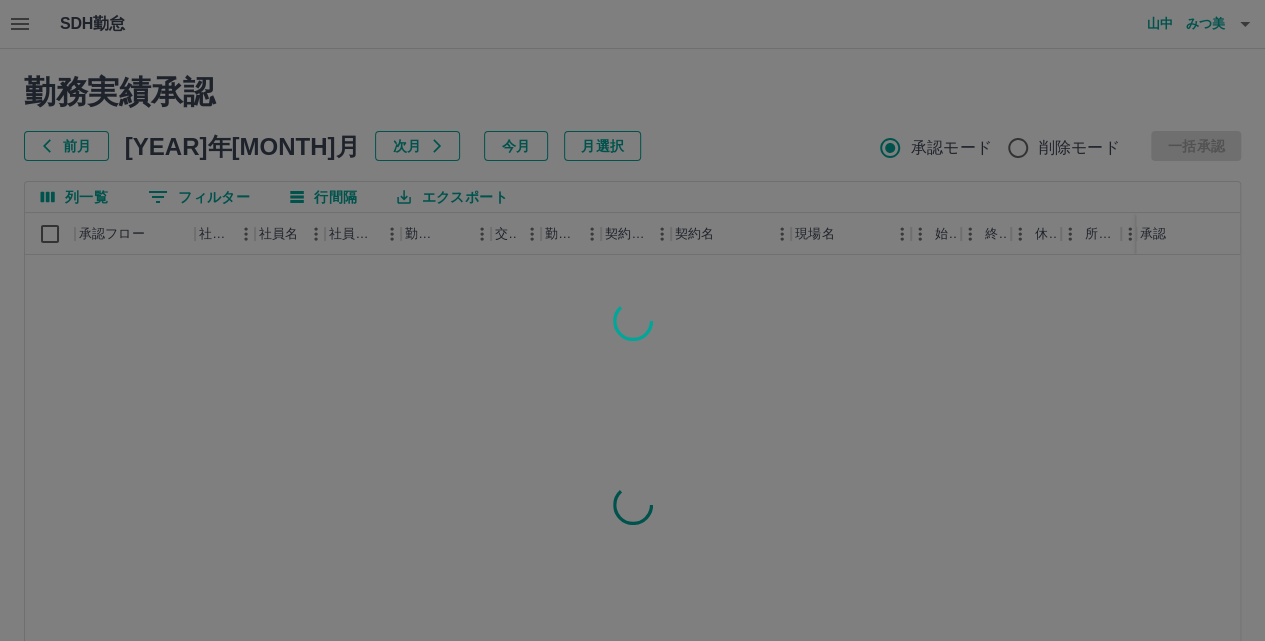 click at bounding box center (632, 320) 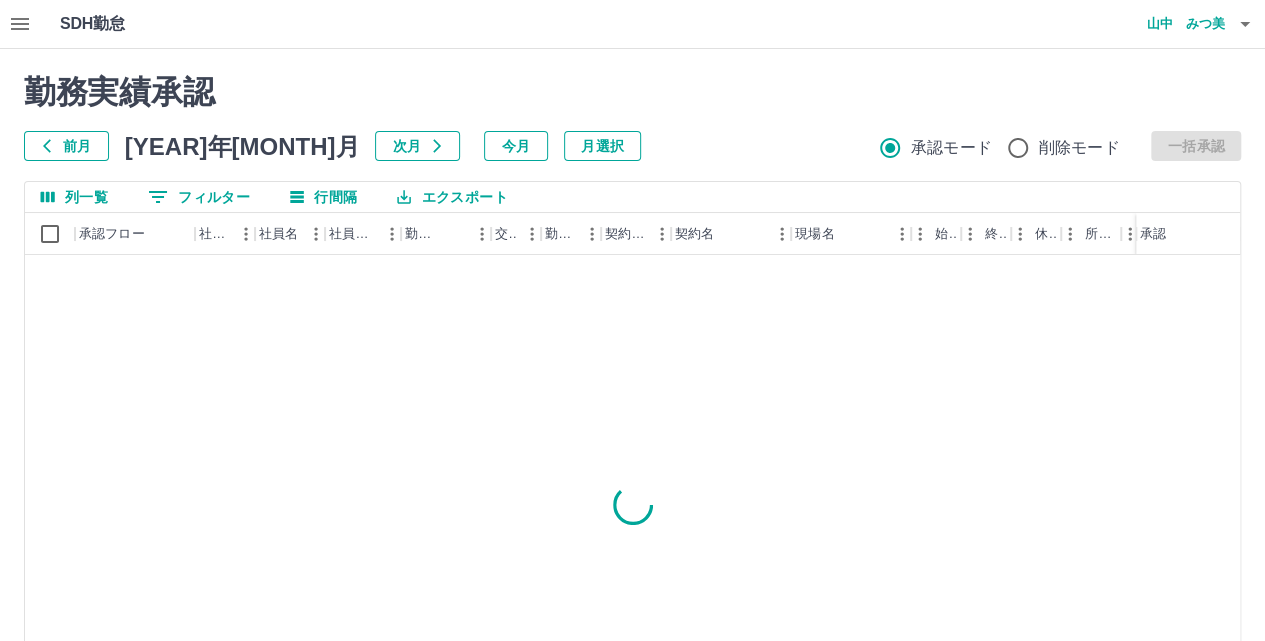 click on "0 フィルター" at bounding box center [199, 197] 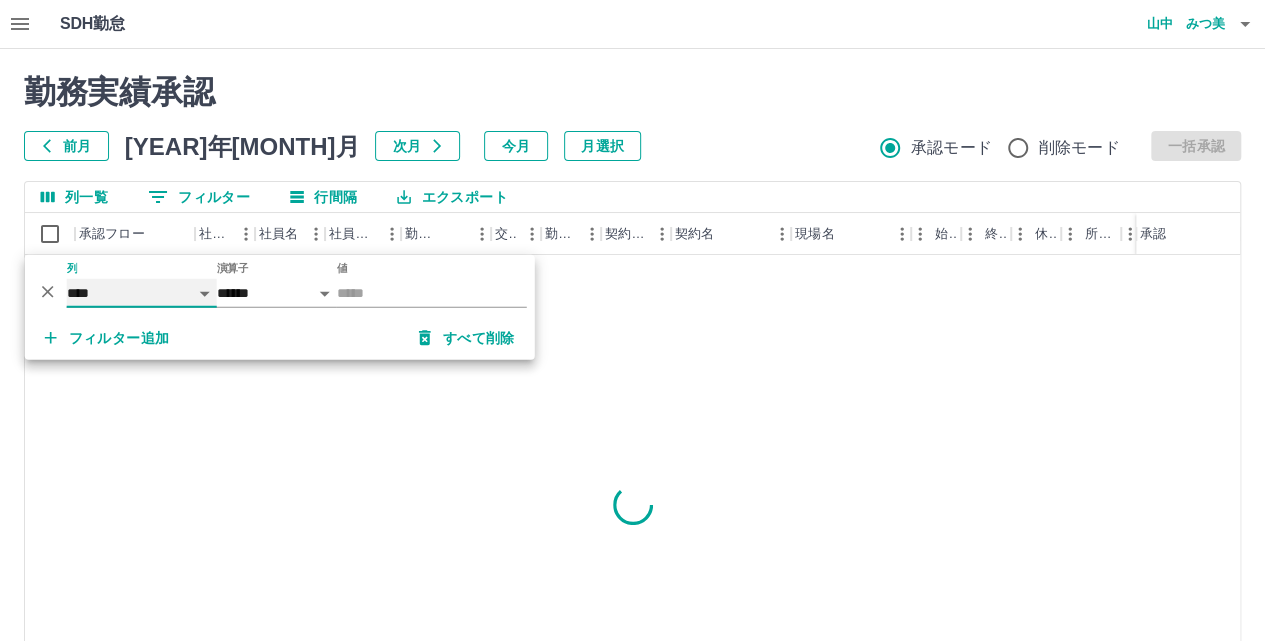 click on "**** *** **** *** *** **** ***** *** *** ** ** ** **** **** **** ** ** *** **** *****" at bounding box center (142, 293) 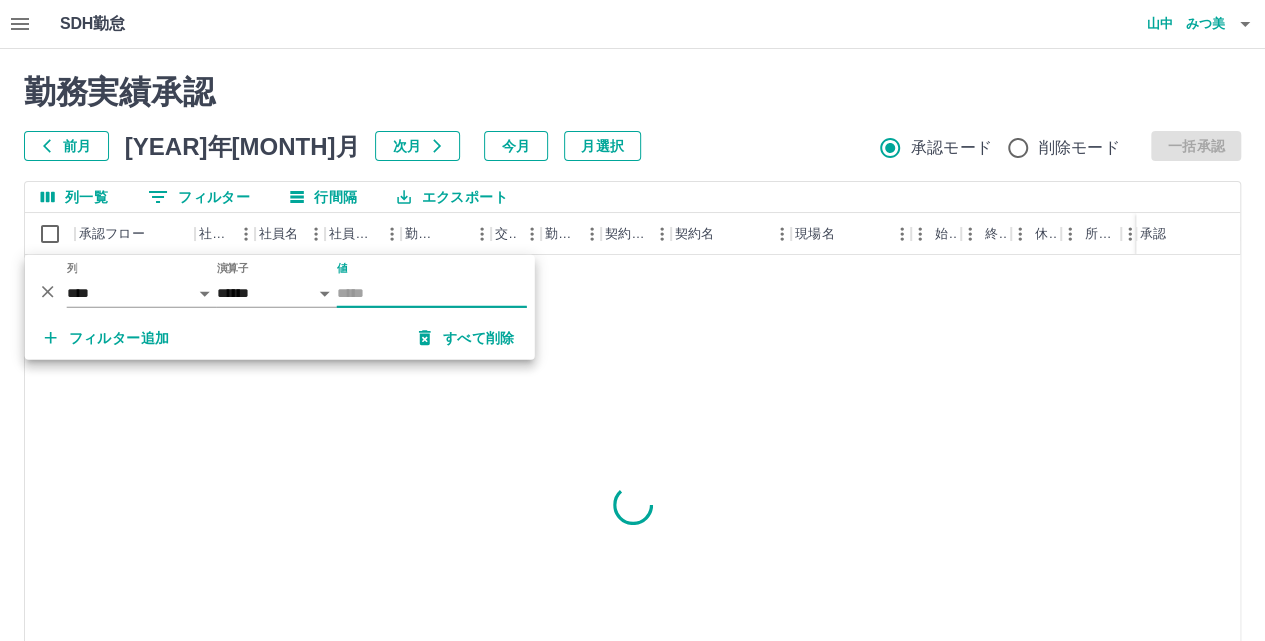 click on "値" at bounding box center [432, 293] 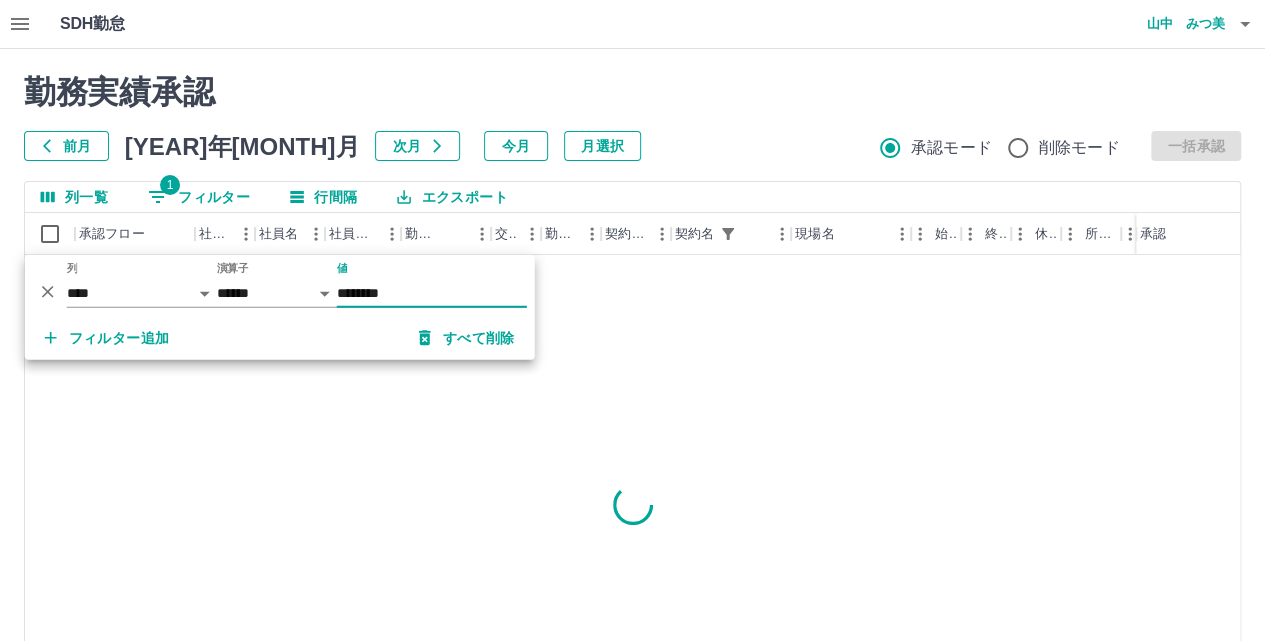 click on "フィルター追加" at bounding box center [107, 338] 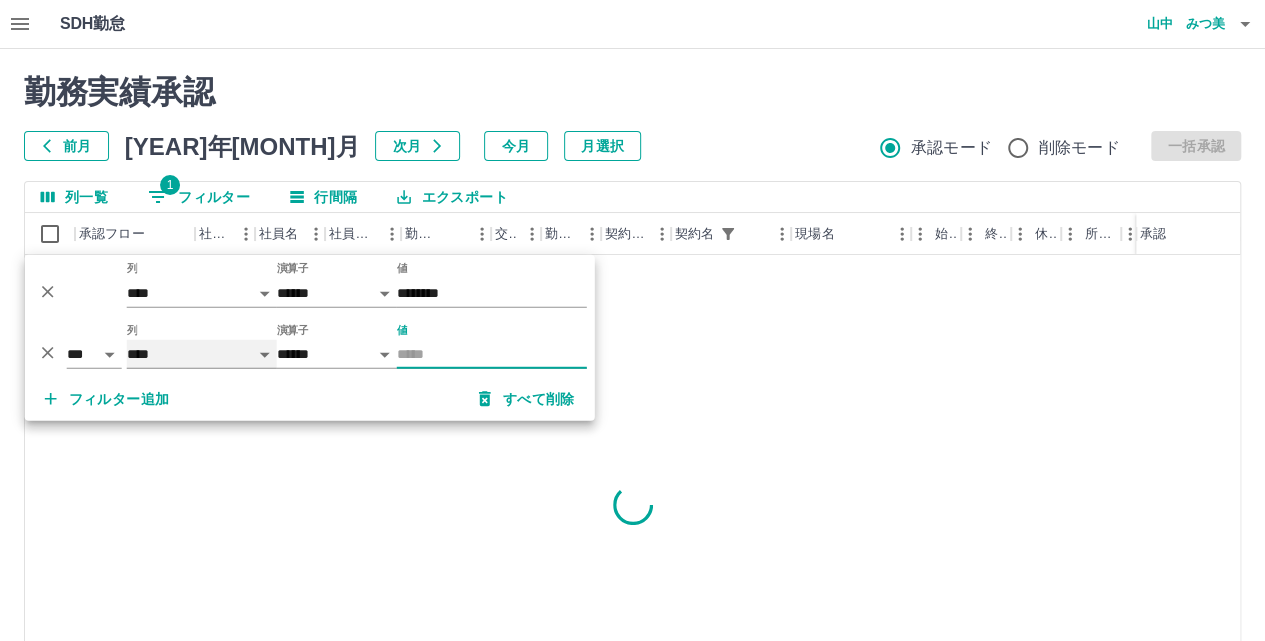 click on "**** *** **** *** *** **** ***** *** *** ** ** ** **** **** **** ** ** *** **** *****" at bounding box center [202, 354] 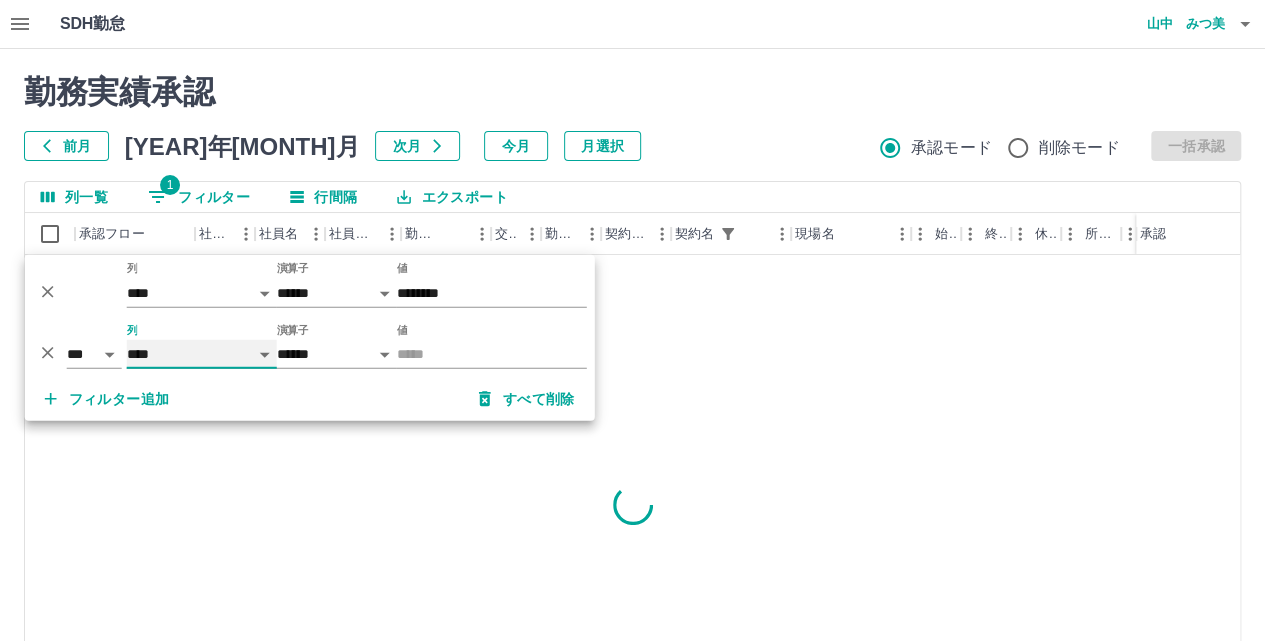 select on "**********" 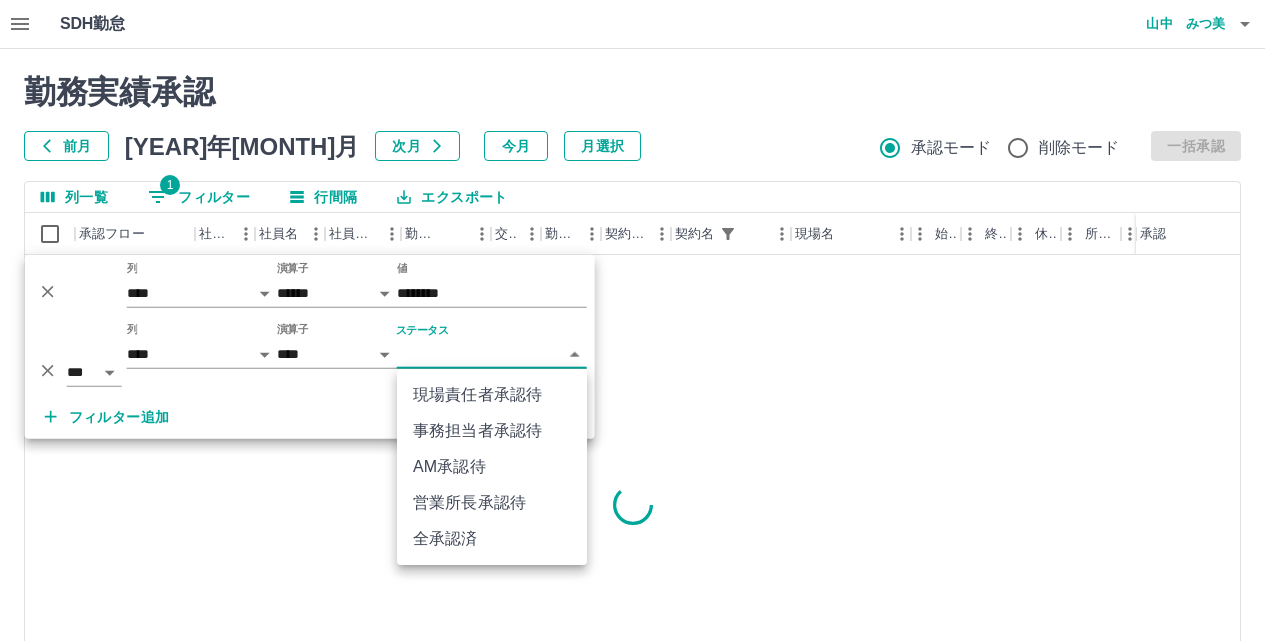 click on "SDH勤怠 山中　みつ美 勤務実績承認 前月 2025年06月 次月 今月 月選択 承認モード 削除モード 一括承認 列一覧 1 フィルター 行間隔 エクスポート 承認フロー 社員番号 社員名 社員区分 勤務日 交通費 勤務区分 契約コード 契約名 現場名 始業 終業 休憩 所定開始 所定終業 所定休憩 拘束 勤務 遅刻等 承認 ページあたりの行数: 20 ** 1～20 / 72 SDH勤怠 *** ** 列 **** *** **** *** *** **** ***** *** *** ** ** ** **** **** **** ** ** *** **** ***** 演算子 ****** ******* 値 ******** *** ** 列 **** *** **** *** *** **** ***** *** *** ** ** ** **** **** **** ** ** *** **** ***** 演算子 **** ****** ステータス ​ ********* フィルター追加 すべて削除 現場責任者承認待 事務担当者承認待 AM承認待 営業所長承認待 全承認済" at bounding box center (640, 422) 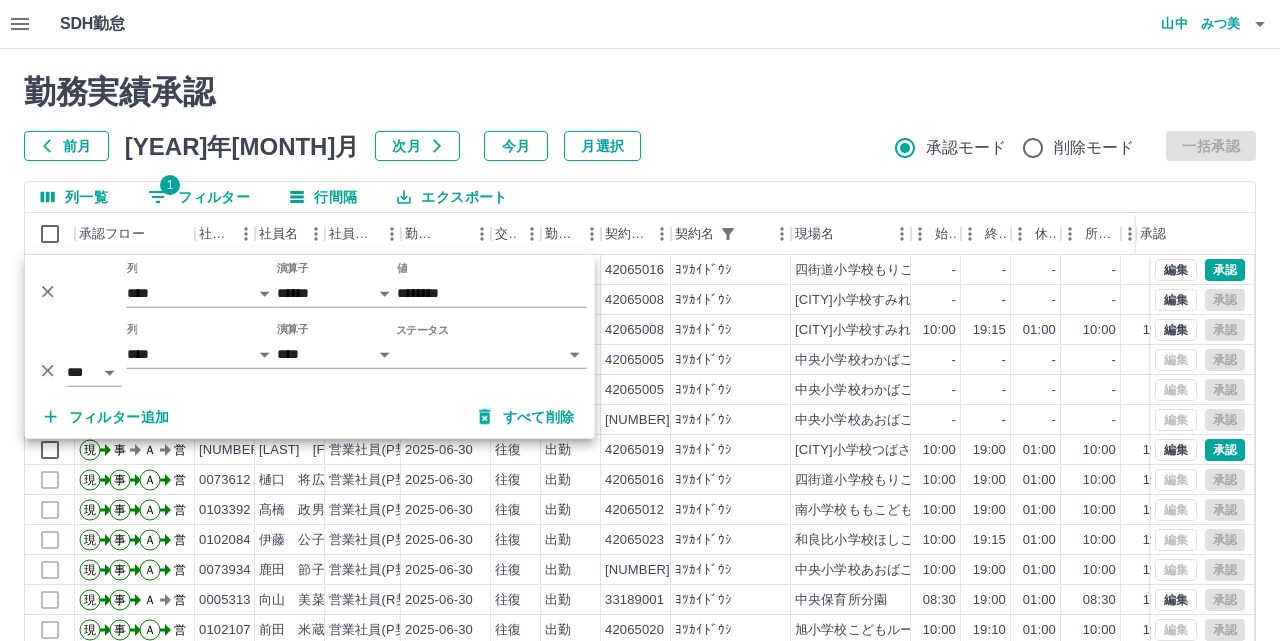 click on "SDH勤怠 山中　みつ美 勤務実績承認 前月 2025年06月 次月 今月 月選択 承認モード 削除モード 一括承認 列一覧 1 フィルター 行間隔 エクスポート 承認フロー 社員番号 社員名 社員区分 勤務日 交通費 勤務区分 契約コード 契約名 現場名 始業 終業 休憩 所定開始 所定終業 所定休憩 拘束 勤務 遅刻等 承認 現 事 Ａ 営 0092121 益子　洋子 営業社員(PT契約) 2025-06-30  -  休日 42065008 ﾖﾂｶｲﾄﾞｳｼ 大日小学校すみれこどもルーム - - - - - - 00:00 00:00 00:00 現 事 Ａ 営 0073600 向山　優江 営業社員(PT契約) 2025-06-30  -  休日 42065008 ﾖﾂｶｲﾄﾞｳｼ 大日小学校すみれこどもルーム - - - - - - 00:00 00:00 00:00 現 事 Ａ 営 0073911 齊藤　サノ 営業社員(P契約) 2025-06-30 往復 出勤 42065008 ﾖﾂｶｲﾄﾞｳｼ 大日小学校すみれこどもルーム 10:00 19:15 01:00 10:00 19:00 01:00 09:15 08:15 00:00 現 事 Ａ 営" at bounding box center [640, 422] 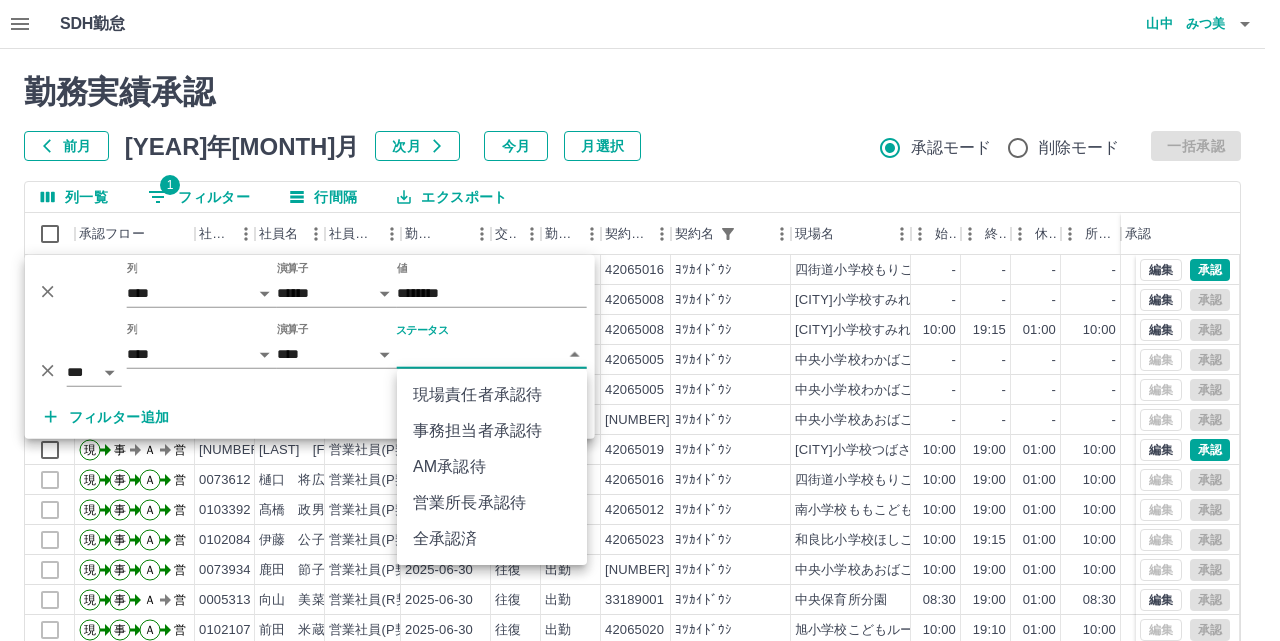 click on "事務担当者承認待" at bounding box center [492, 431] 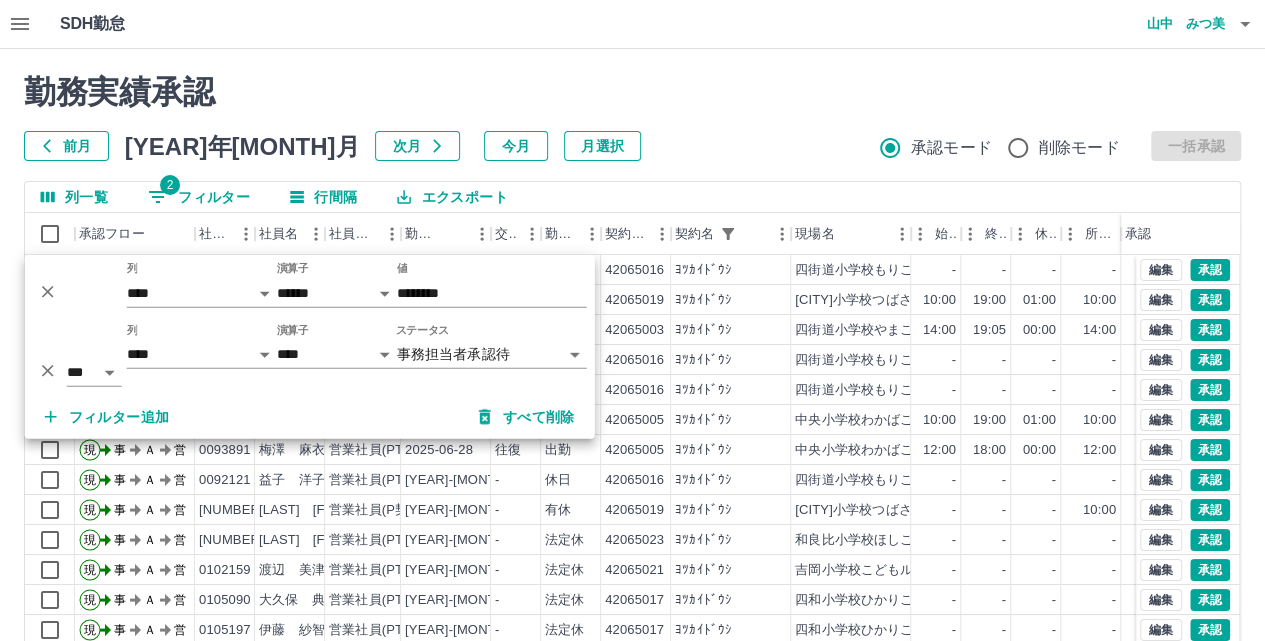 click on "前月 2025年06月 次月 今月 月選択 承認モード 削除モード 一括承認" at bounding box center [632, 146] 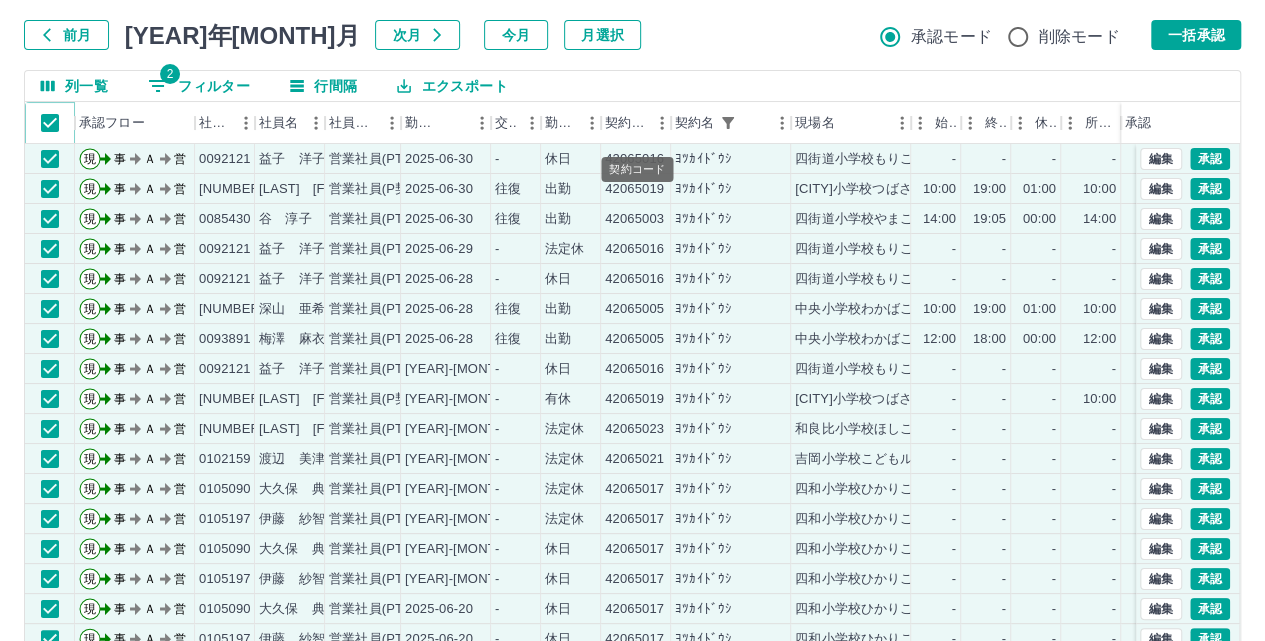 scroll, scrollTop: 204, scrollLeft: 0, axis: vertical 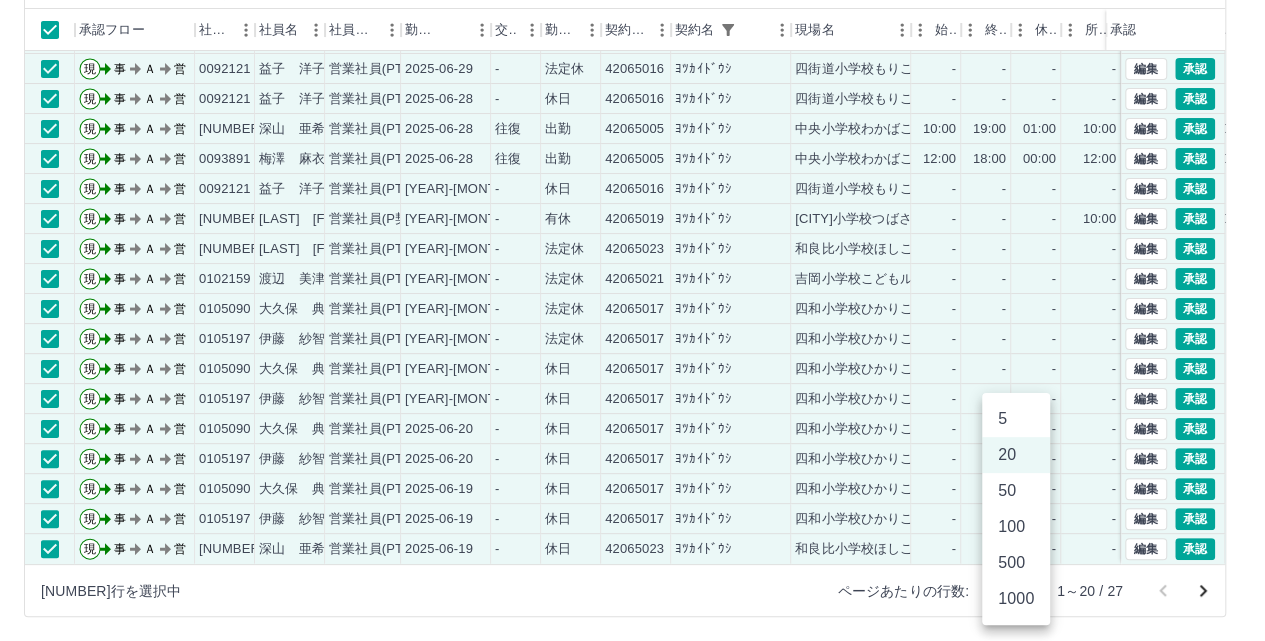 click on "SDH勤怠 山中　みつ美 勤務実績承認 前月 2025年06月 次月 今月 月選択 承認モード 削除モード 一括承認 列一覧 2 フィルター 行間隔 エクスポート 承認フロー 社員番号 社員名 社員区分 勤務日 交通費 勤務区分 契約コード 契約名 現場名 始業 終業 休憩 所定開始 所定終業 所定休憩 拘束 勤務 遅刻等 承認 現 事 Ａ 営 0085510 木村　歩美 営業社員(P契約) 2025-06-30 往復 出勤 42065019 ﾖﾂｶｲﾄﾞｳｼ 四和小学校つばさこどもルーム 10:00 19:00 01:00 10:00 19:00 01:00 09:00 08:00 00:00 現 事 Ａ 営 0085430 谷　淳子 営業社員(PT契約) 2025-06-30 往復 出勤 42065003 ﾖﾂｶｲﾄﾞｳｼ 四街道小学校やまこどもルーム 14:00 19:05 00:00 14:00 19:05 00:00 05:05 05:05 00:00 現 事 Ａ 営 0092121 益子　洋子 営業社員(PT契約) 2025-06-29  -  法定休 42065016 ﾖﾂｶｲﾄﾞｳｼ 四街道小学校もりこどもルーム - - - - - - 00:00 -" at bounding box center (632, 218) 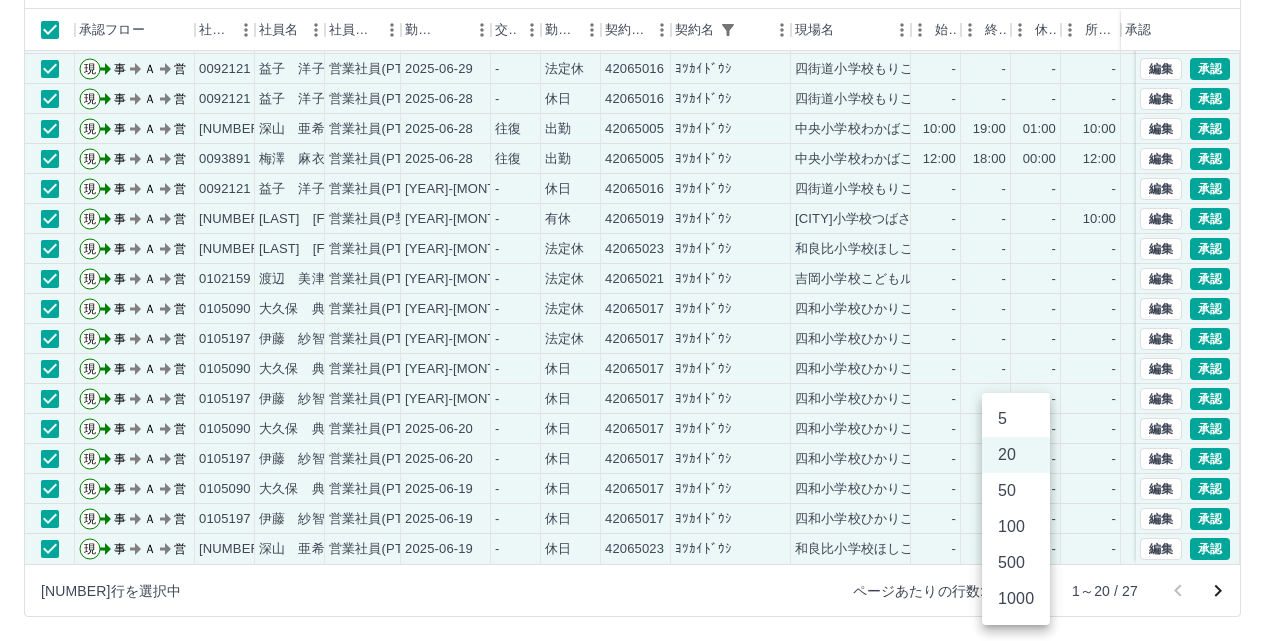 click on "50" at bounding box center [1016, 491] 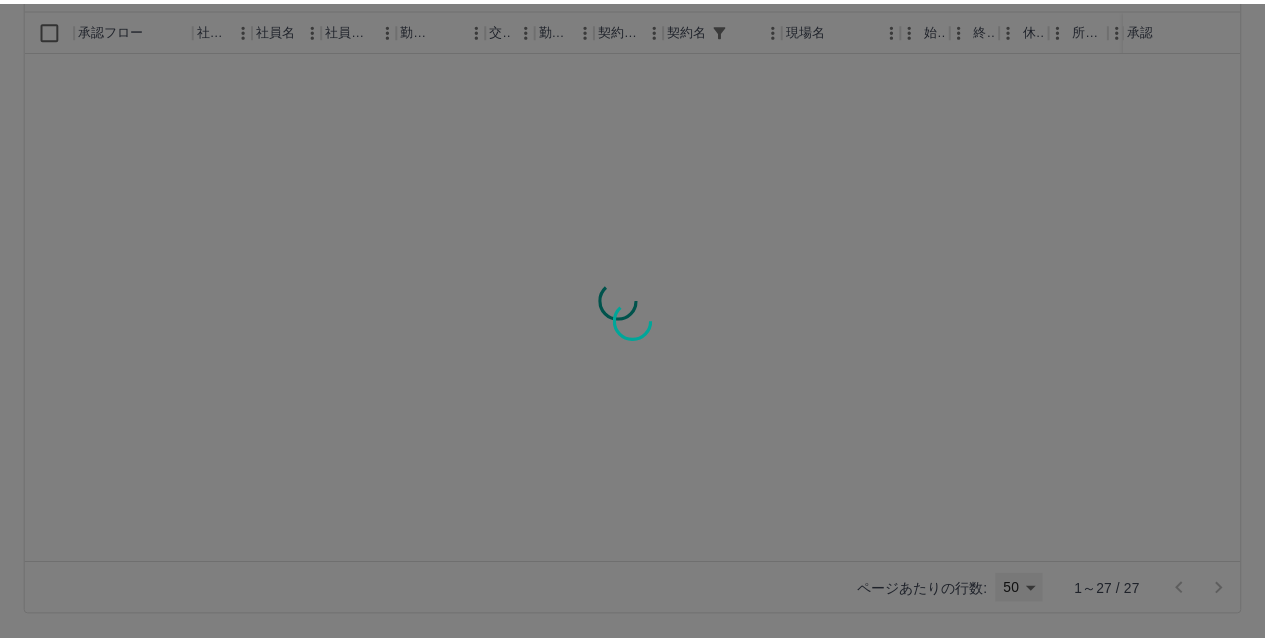 scroll, scrollTop: 0, scrollLeft: 0, axis: both 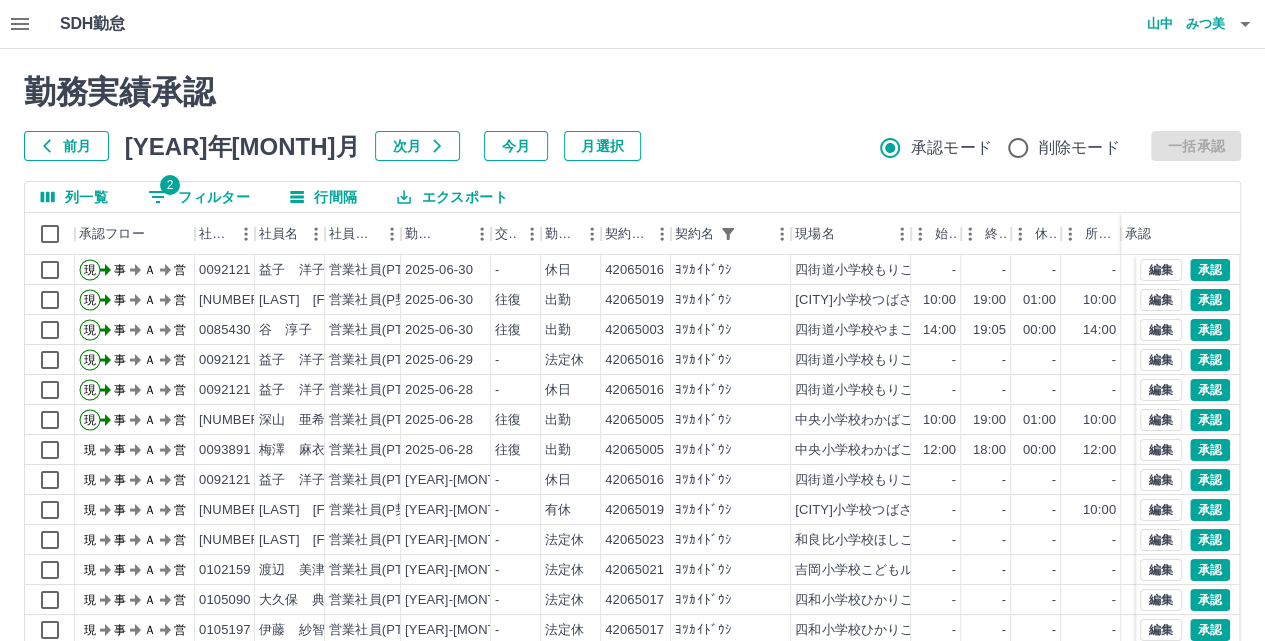click on "勤務実績承認 前月 2025年06月 次月 今月 月選択 承認モード 削除モード 一括承認 列一覧 2 フィルター 行間隔 エクスポート 承認フロー 社員番号 社員名 社員区分 勤務日 交通費 勤務区分 契約コード 契約名 現場名 始業 終業 休憩 所定開始 所定終業 所定休憩 拘束 勤務 遅刻等 承認 現 事 Ａ 営 0092121 益子　洋子 営業社員(PT契約) 2025-06-30  -  休日 42065016 ﾖﾂｶｲﾄﾞｳｼ 四街道小学校もりこどもルーム - - - - - - 00:00 00:00 00:00 現 事 Ａ 営 0085510 木村　歩美 営業社員(P契約) 2025-06-30 往復 出勤 42065019 ﾖﾂｶｲﾄﾞｳｼ 四和小学校つばさこどもルーム 10:00 19:00 01:00 10:00 19:00 01:00 09:00 08:00 00:00 現 事 Ａ 営 0085430 谷　淳子 営業社員(PT契約) 2025-06-30 往復 出勤 42065003 ﾖﾂｶｲﾄﾞｳｼ 四街道小学校やまこどもルーム 14:00 19:05 00:00 14:00 19:05 00:00 05:05 05:05 00:00 現 事 Ａ 営  -  -" at bounding box center [632, 447] 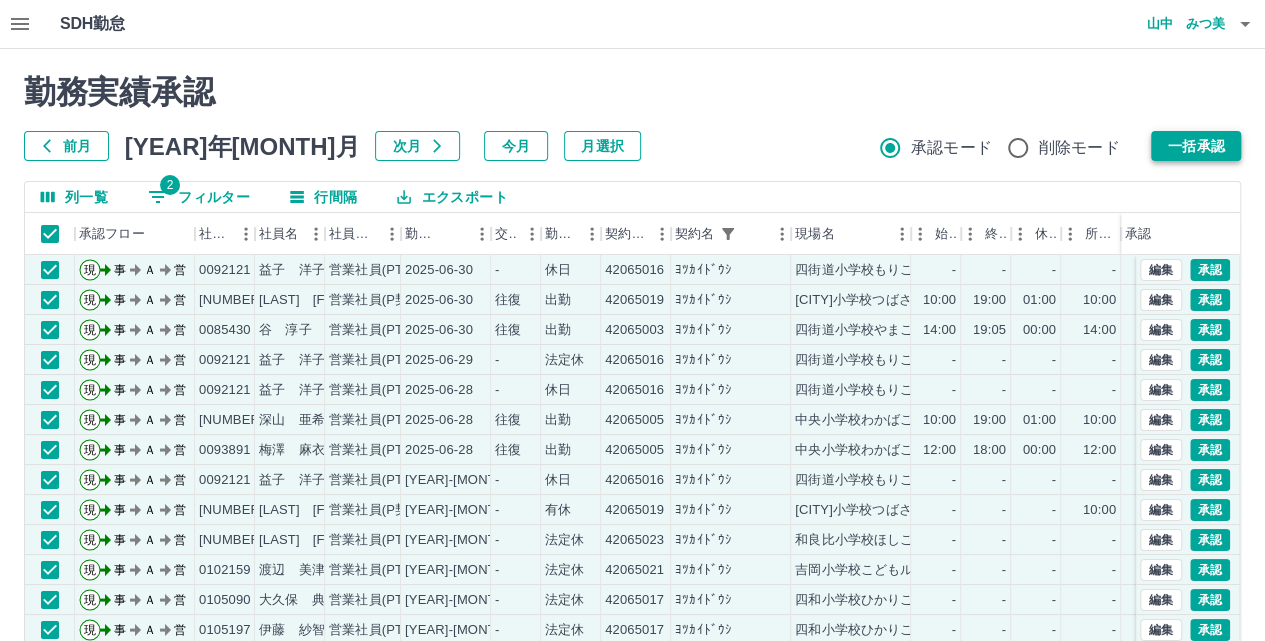 click on "一括承認" at bounding box center [1196, 146] 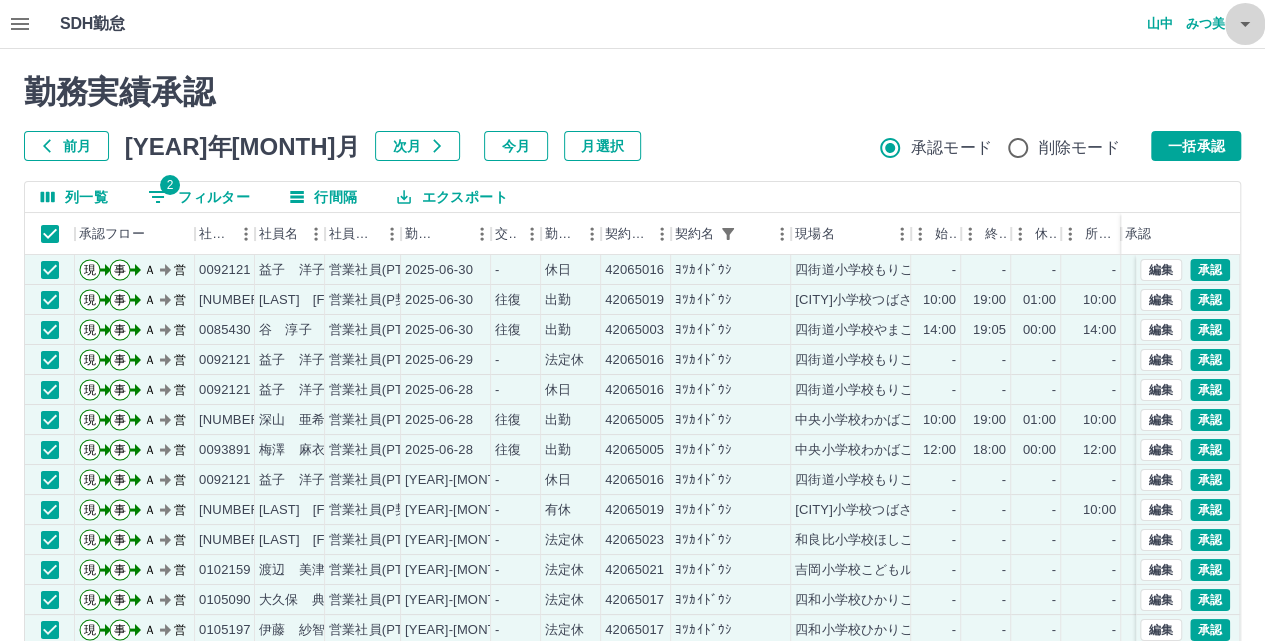 click at bounding box center [1245, 24] 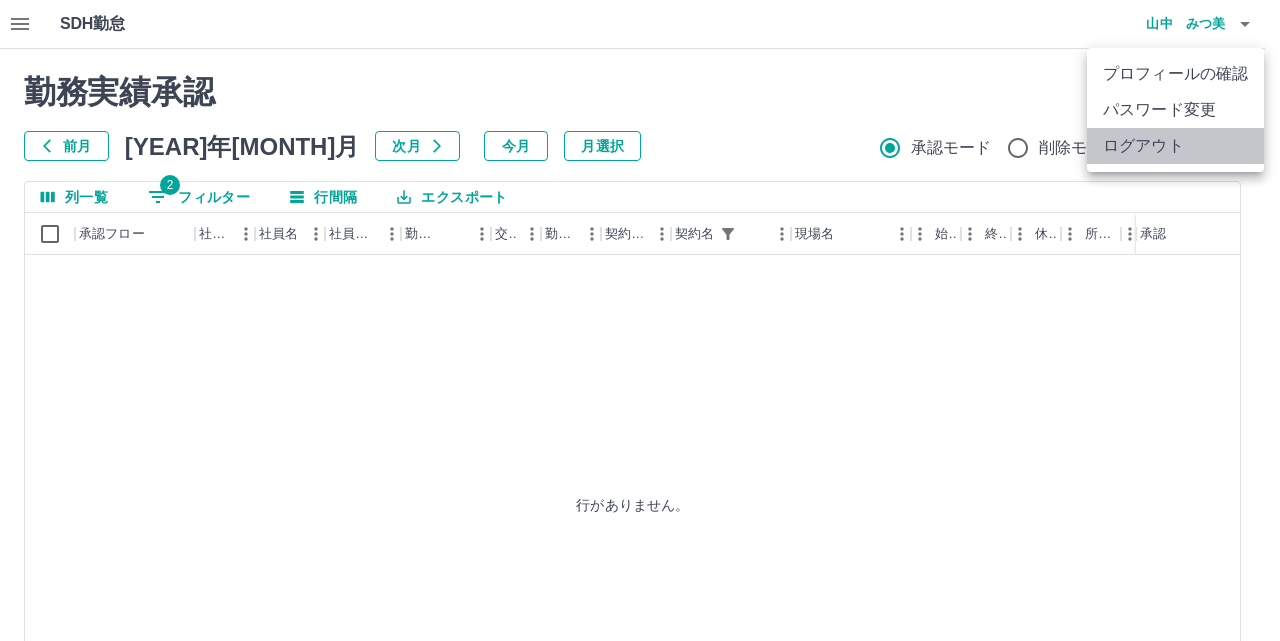 click on "ログアウト" at bounding box center (1175, 146) 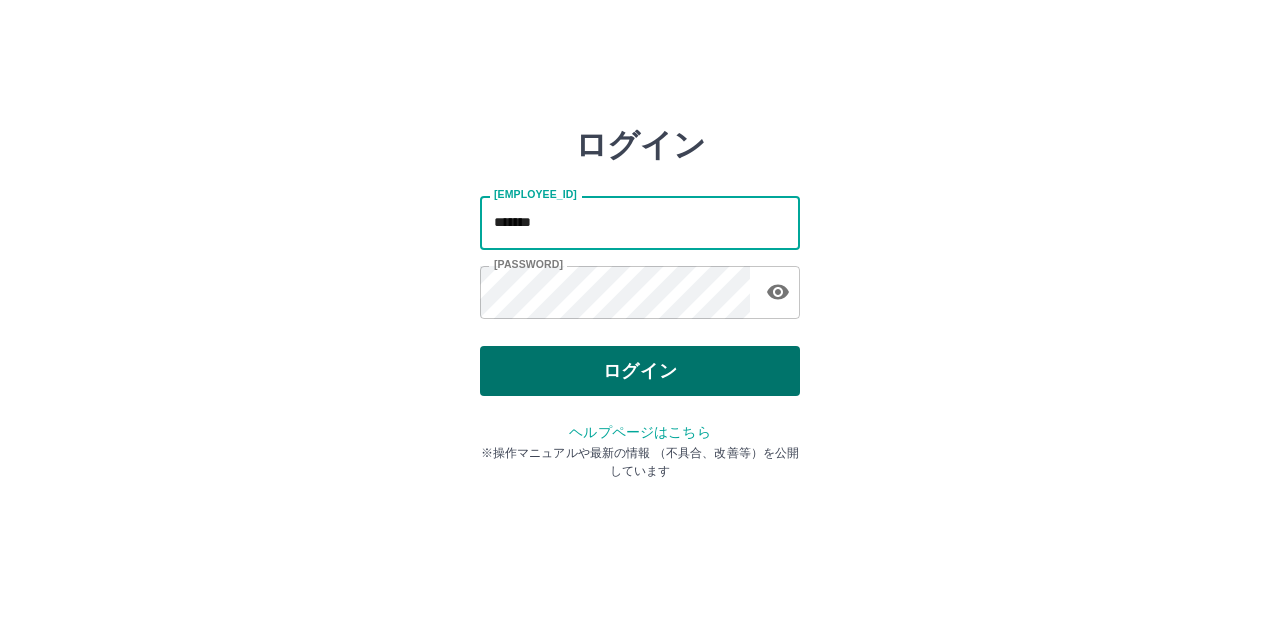 scroll, scrollTop: 0, scrollLeft: 0, axis: both 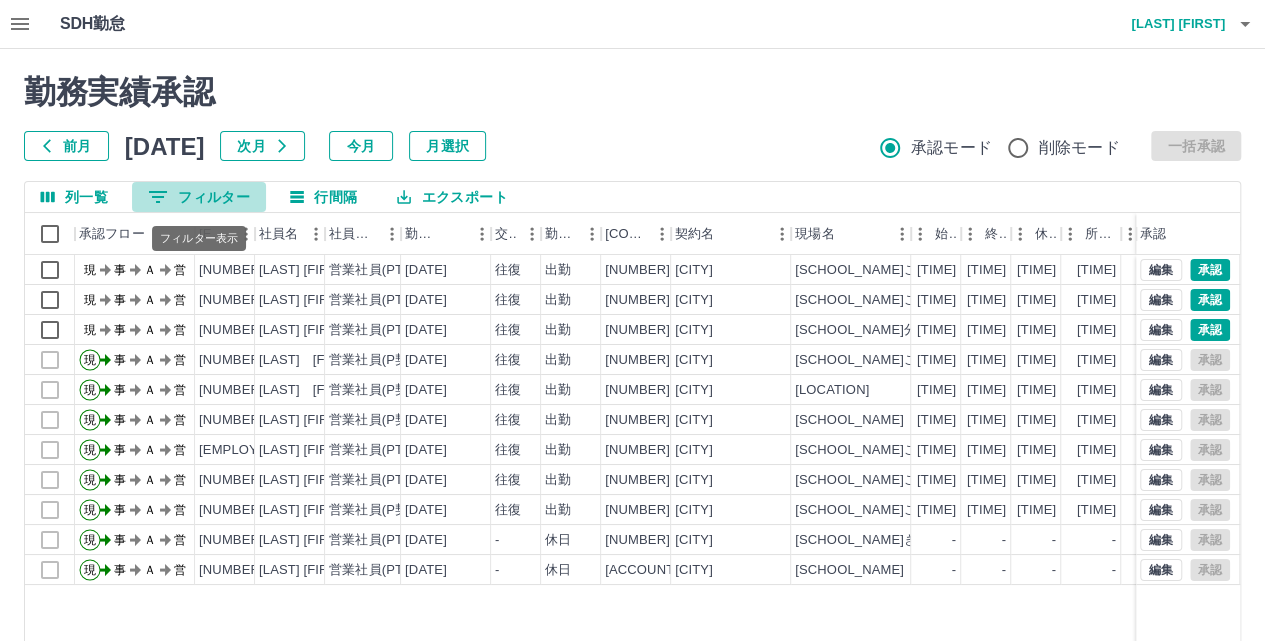 click on "0 フィルター" at bounding box center (199, 197) 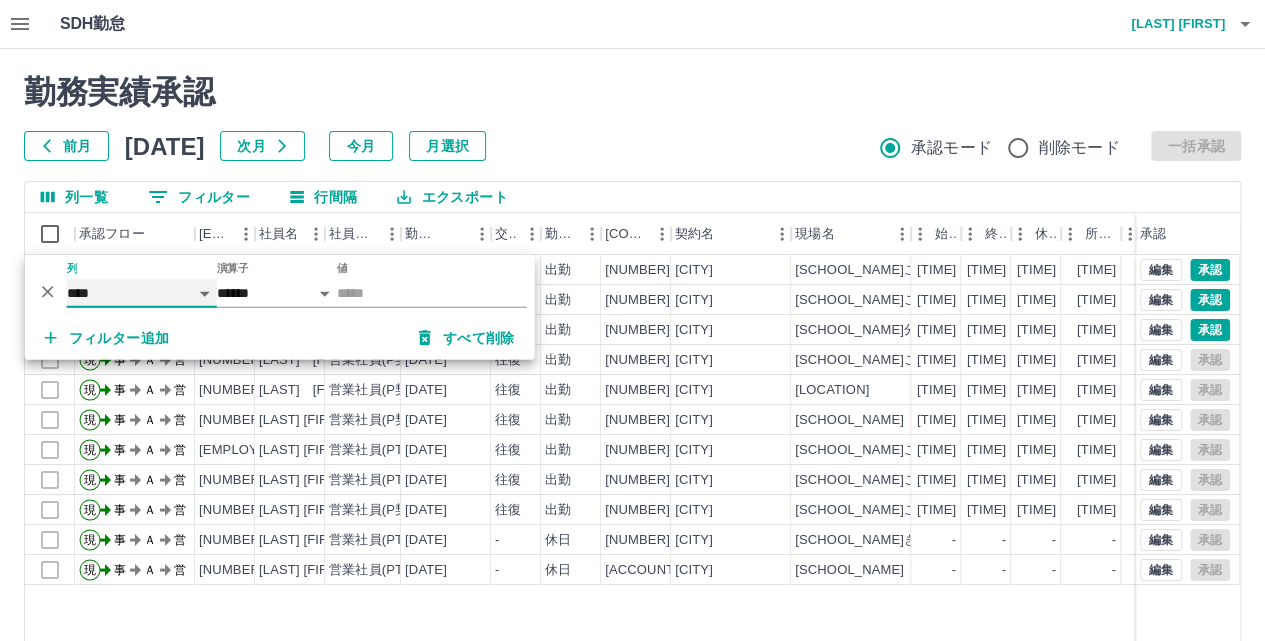 click on "**** *** **** *** *** **** ***** *** *** ** ** ** **** **** **** ** ** *** **** *****" at bounding box center [142, 293] 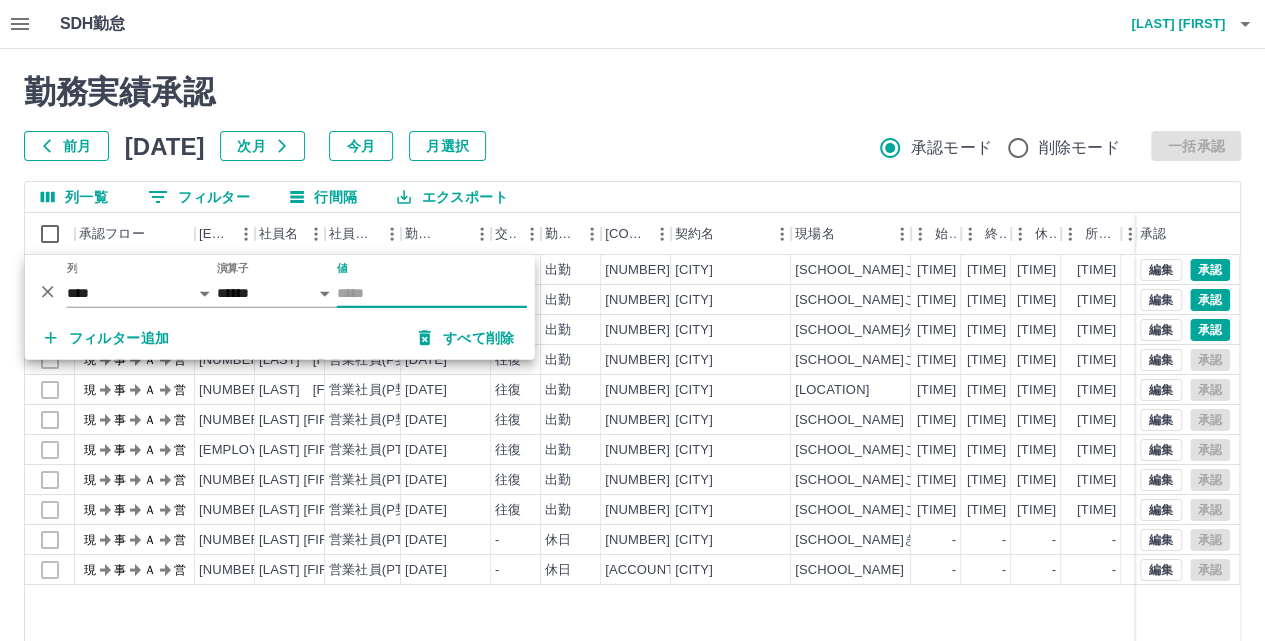 click on "値" at bounding box center (432, 293) 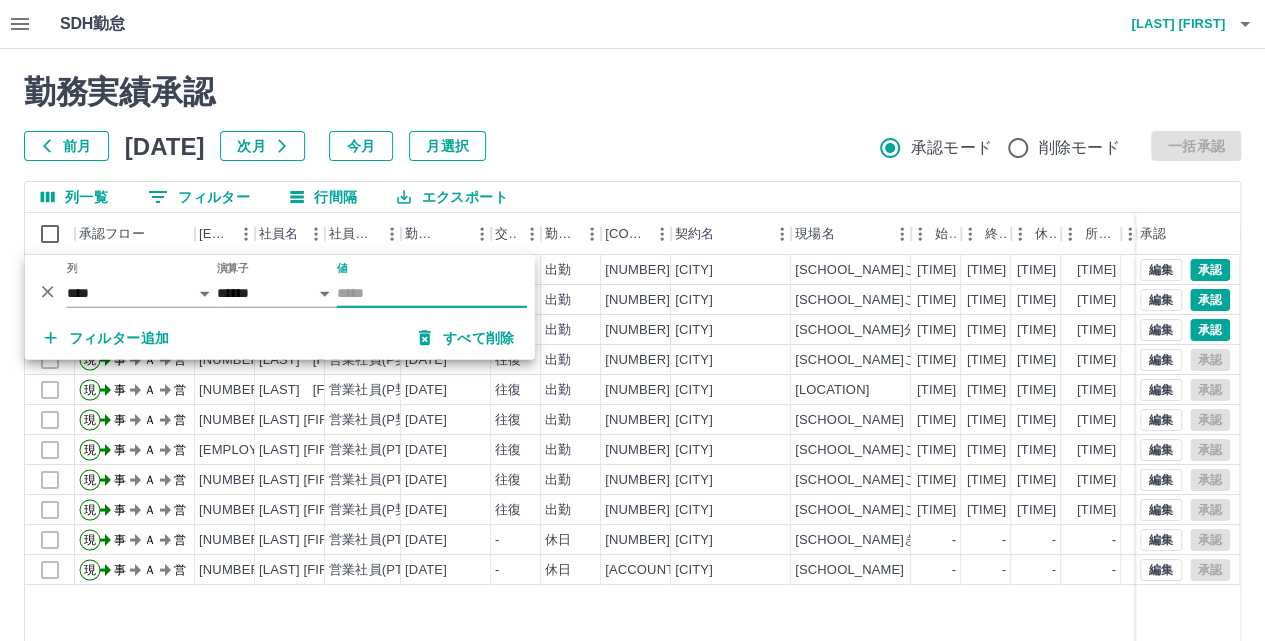 type on "********" 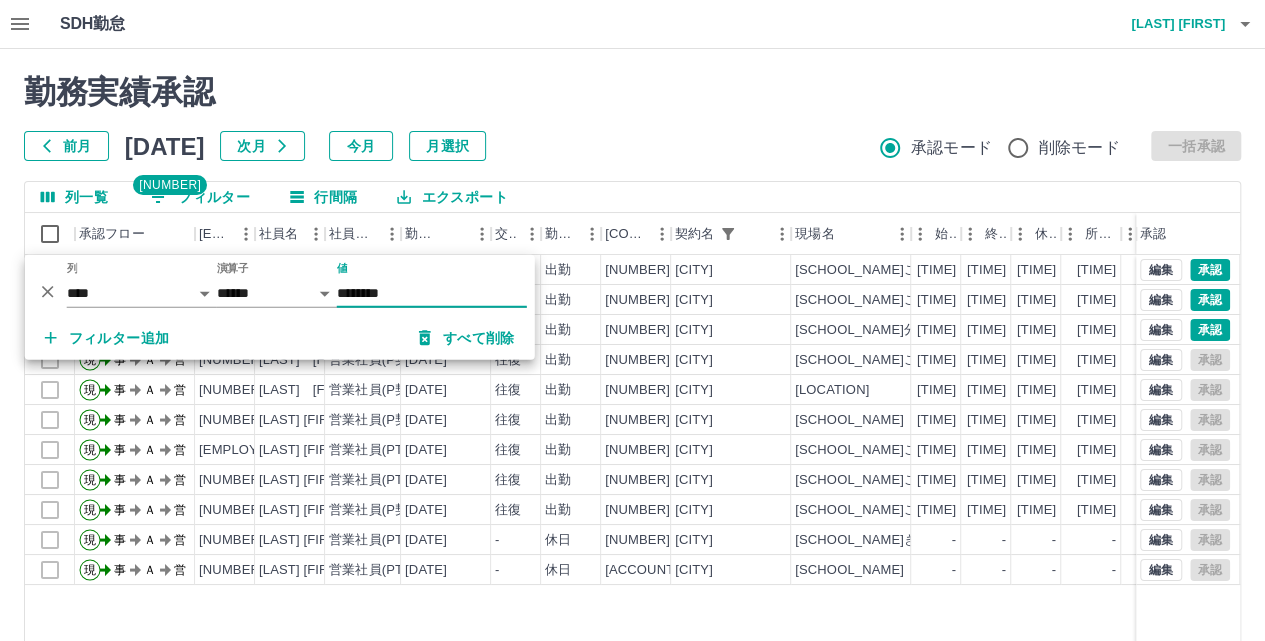 click on "フィルター追加" at bounding box center [107, 338] 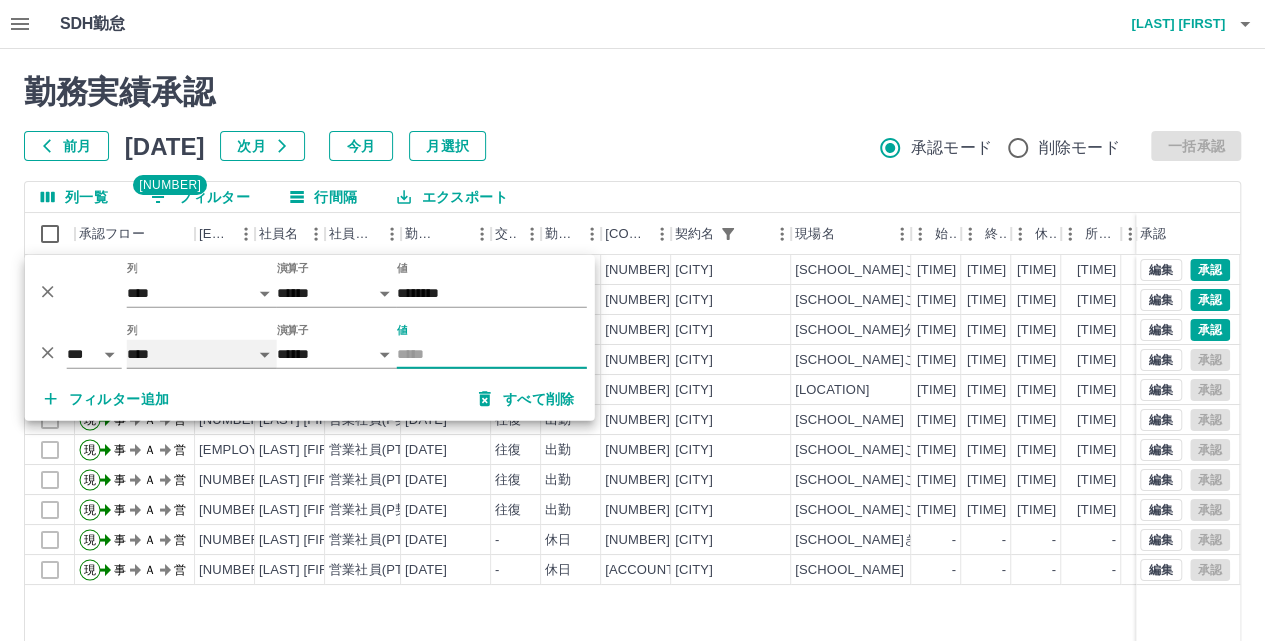 click on "**** *** **** *** *** **** ***** *** *** ** ** ** **** **** **** ** ** *** **** *****" at bounding box center [202, 354] 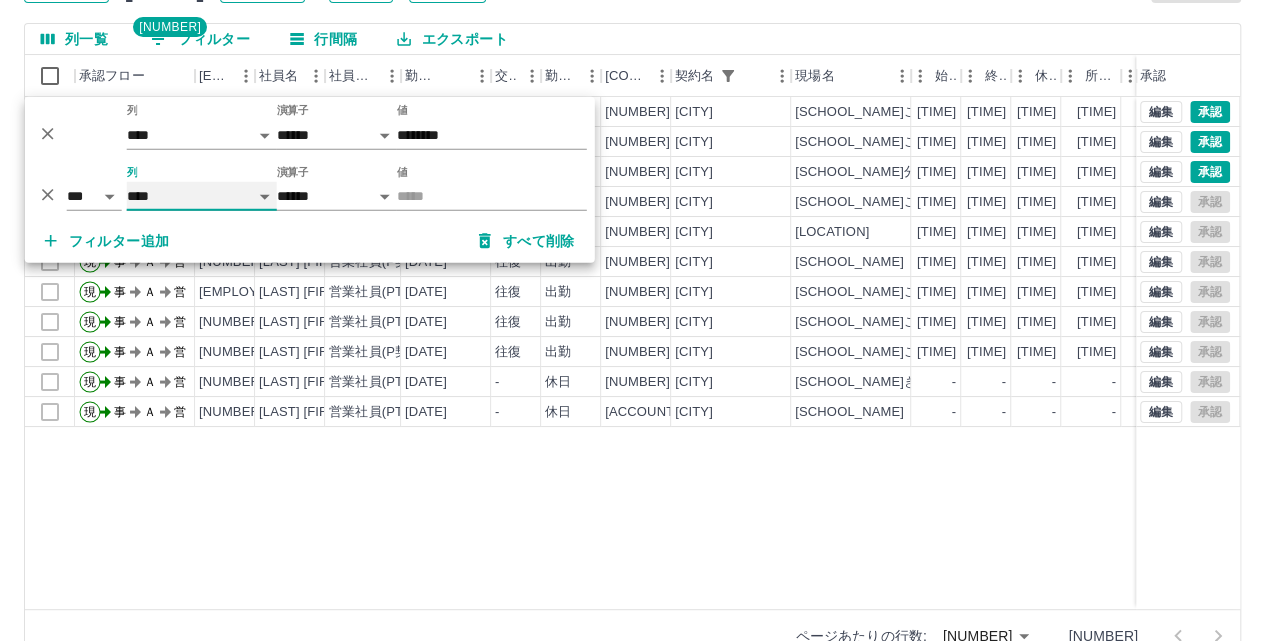 scroll, scrollTop: 200, scrollLeft: 0, axis: vertical 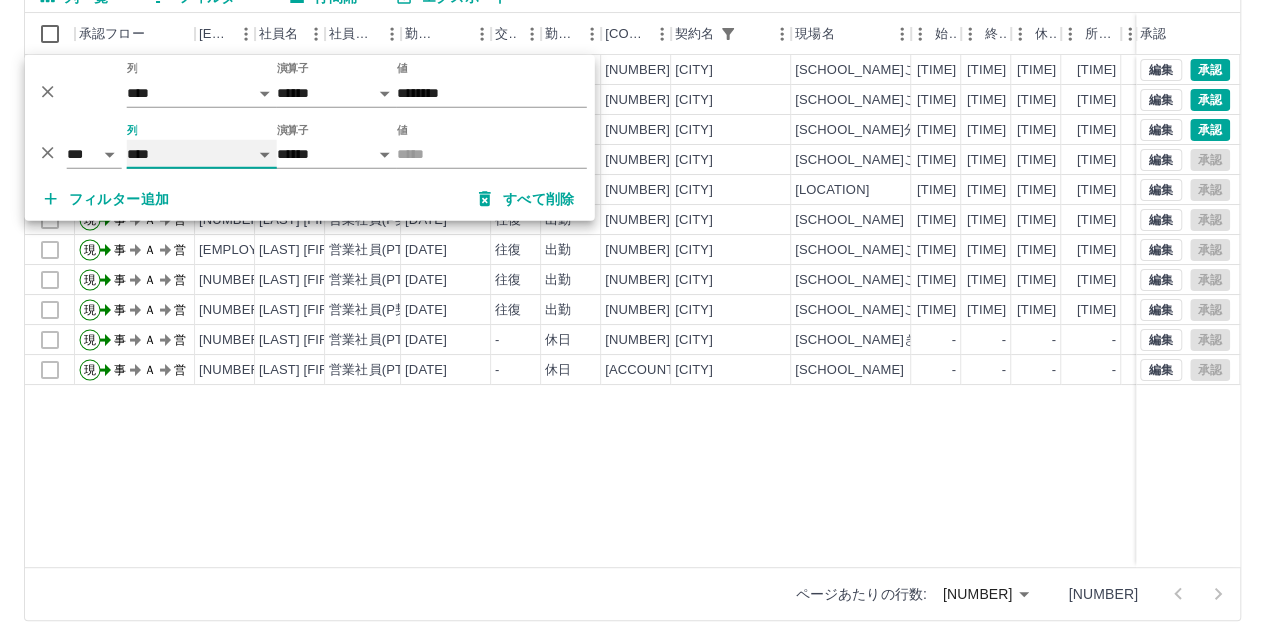 click on "**** *** **** *** *** **** ***** *** *** ** ** ** **** **** **** ** ** *** **** *****" at bounding box center [202, 154] 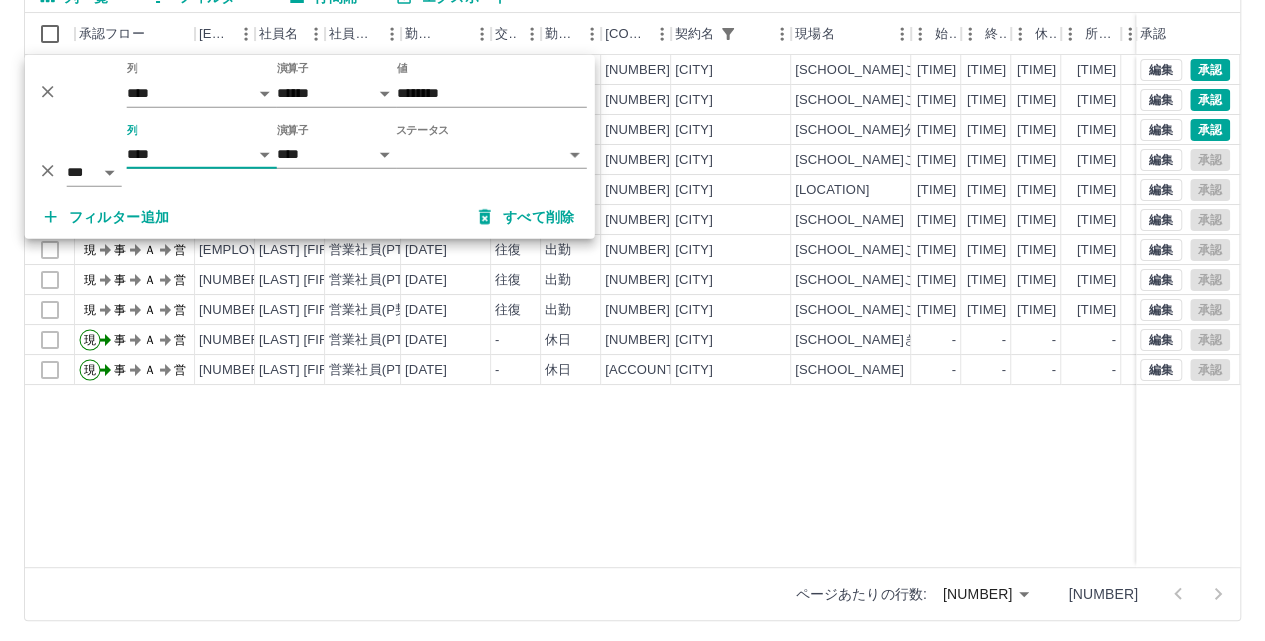 click on "SDH勤怠 柴田　浩 勤務実績承認 前月 2025年07月 次月 今月 月選択 承認モード 削除モード 一括承認 列一覧 1 フィルター 行間隔 エクスポート 承認フロー 社員番号 社員名 社員区分 勤務日 交通費 勤務区分 契約コード 契約名 現場名 始業 終業 休憩 所定開始 所定終業 所定休憩 拘束 勤務 遅刻等 承認 現 事 Ａ 営 0073613 秋葉　良平 営業社員(PT契約) 2025-07-01 往復 出勤 42065011 ﾖﾂｶｲﾄﾞｳｼ 栗山小学校こどもルーム 13:00 18:00 00:00 13:00 18:00 00:00 05:00 05:00 00:00 現 事 Ａ 営 0073930 麻生　咲良 営業社員(PT契約) 2025-07-01 往復 出勤 42065011 ﾖﾂｶｲﾄﾞｳｼ 栗山小学校こどもルーム 13:00 14:00 00:00 13:00 14:00 00:00 01:00 01:00 00:00 現 事 Ａ 営 0076973 岩崎　裕美 営業社員(PT契約) 2025-07-01 往復 出勤 33189001 ﾖﾂｶｲﾄﾞｳｼ 中央保育所分園 08:00 12:00 00:00 08:00 12:00 00:00 04:00 04:00 00:00 現 -" at bounding box center (632, 222) 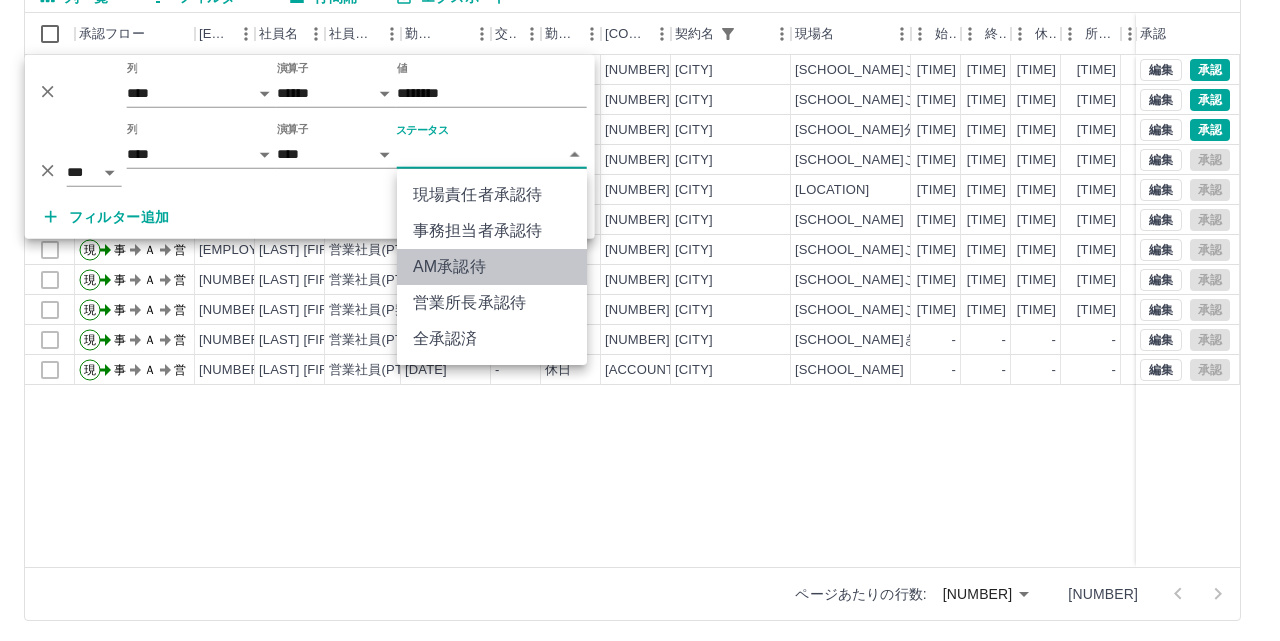 click on "AM承認待" at bounding box center [492, 267] 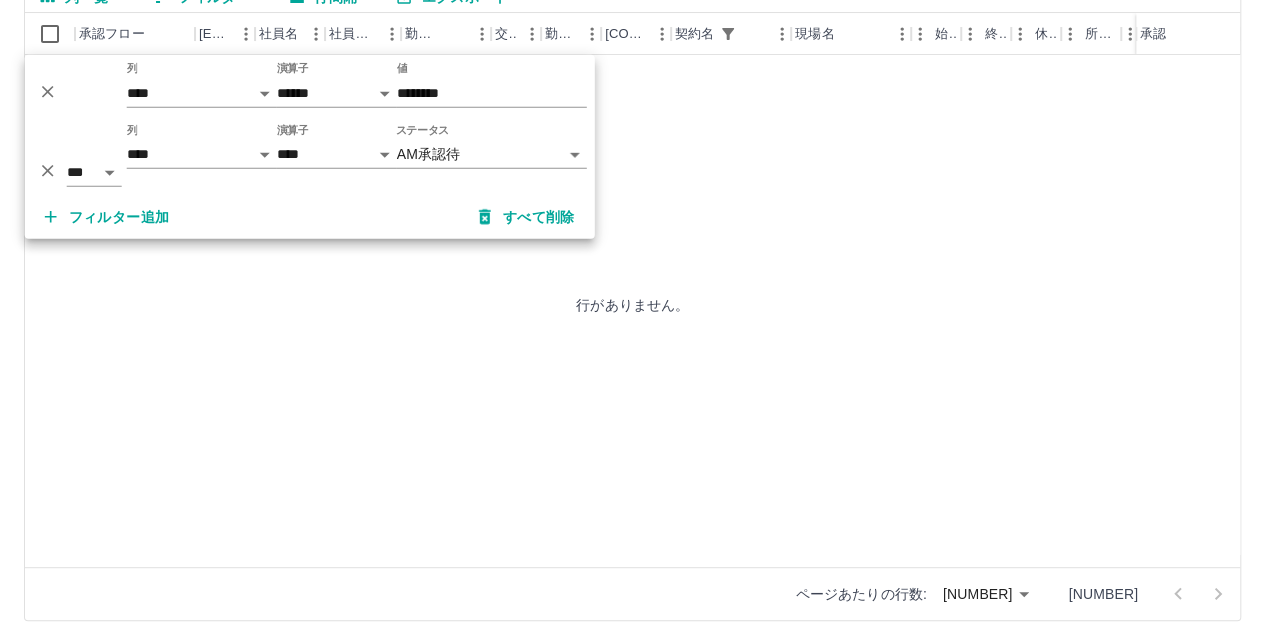 click on "行がありません。" at bounding box center [632, 304] 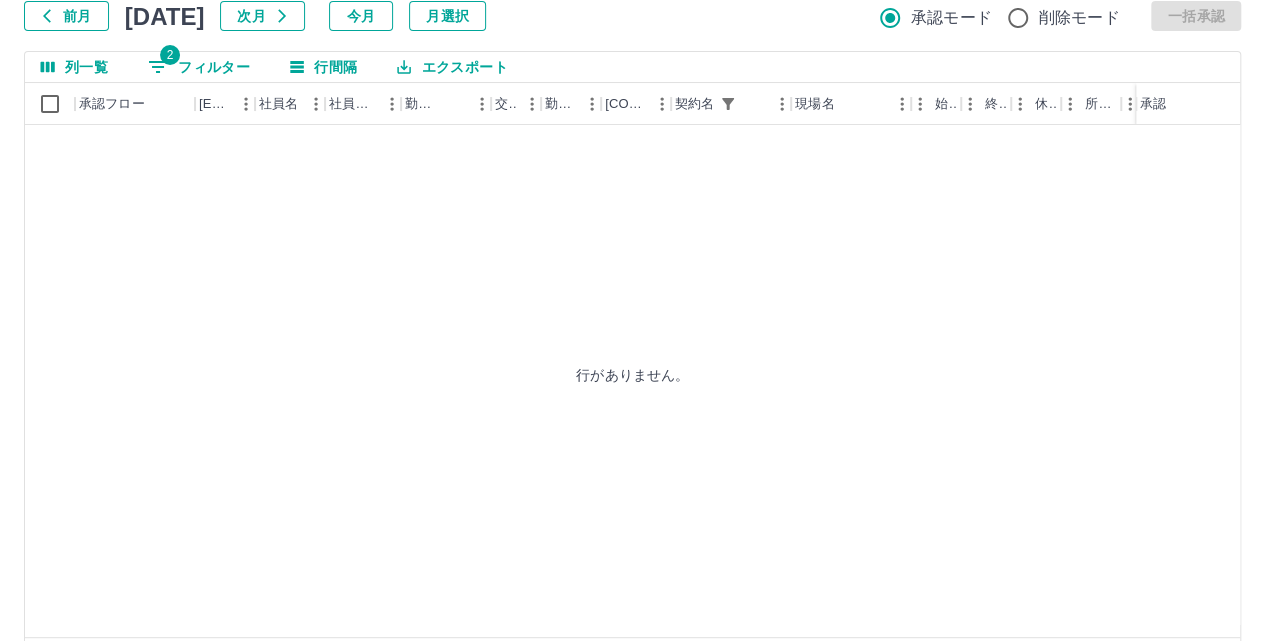 scroll, scrollTop: 100, scrollLeft: 0, axis: vertical 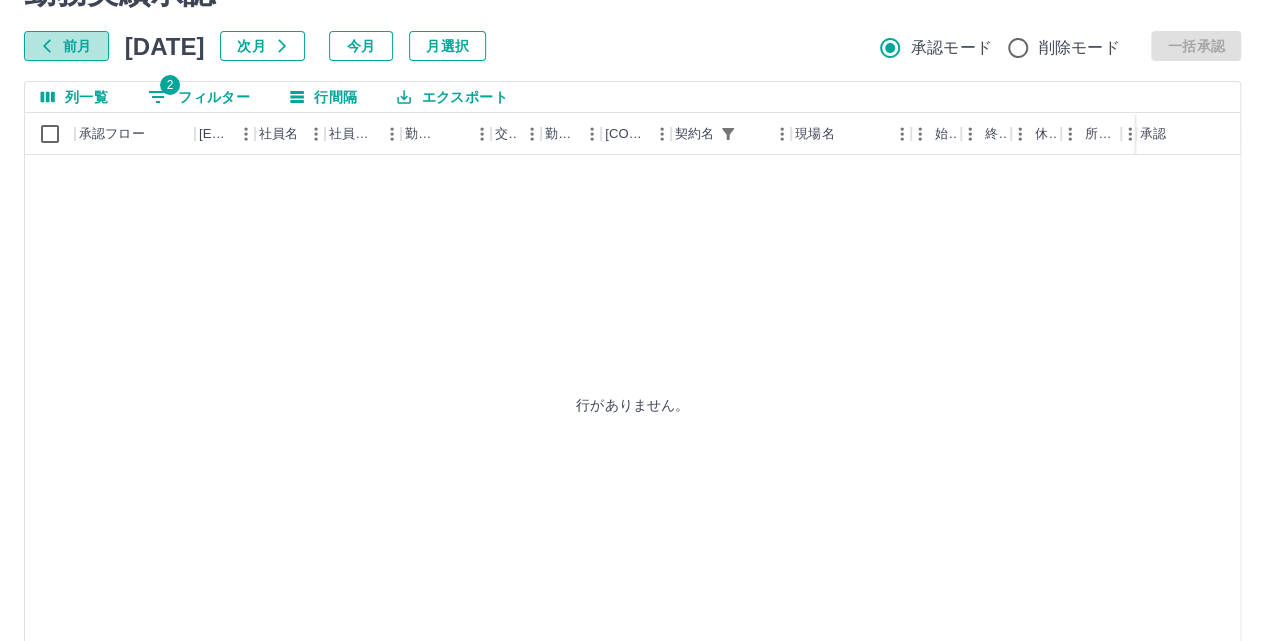 click on "前月" at bounding box center (66, 46) 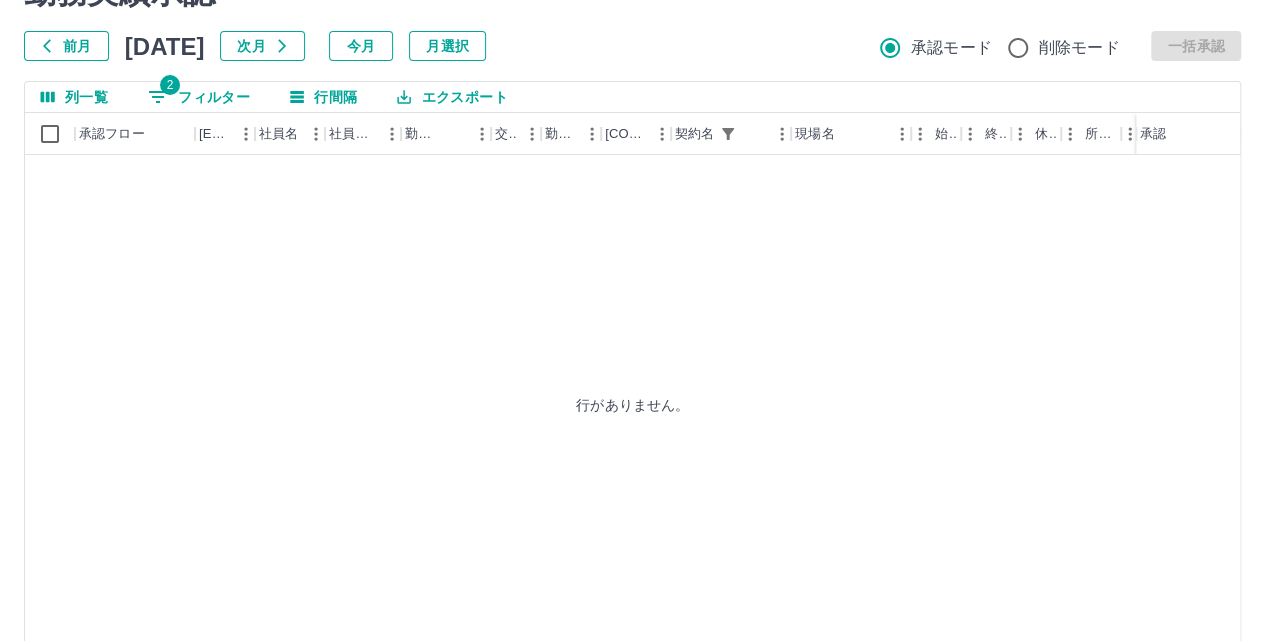 scroll, scrollTop: 0, scrollLeft: 0, axis: both 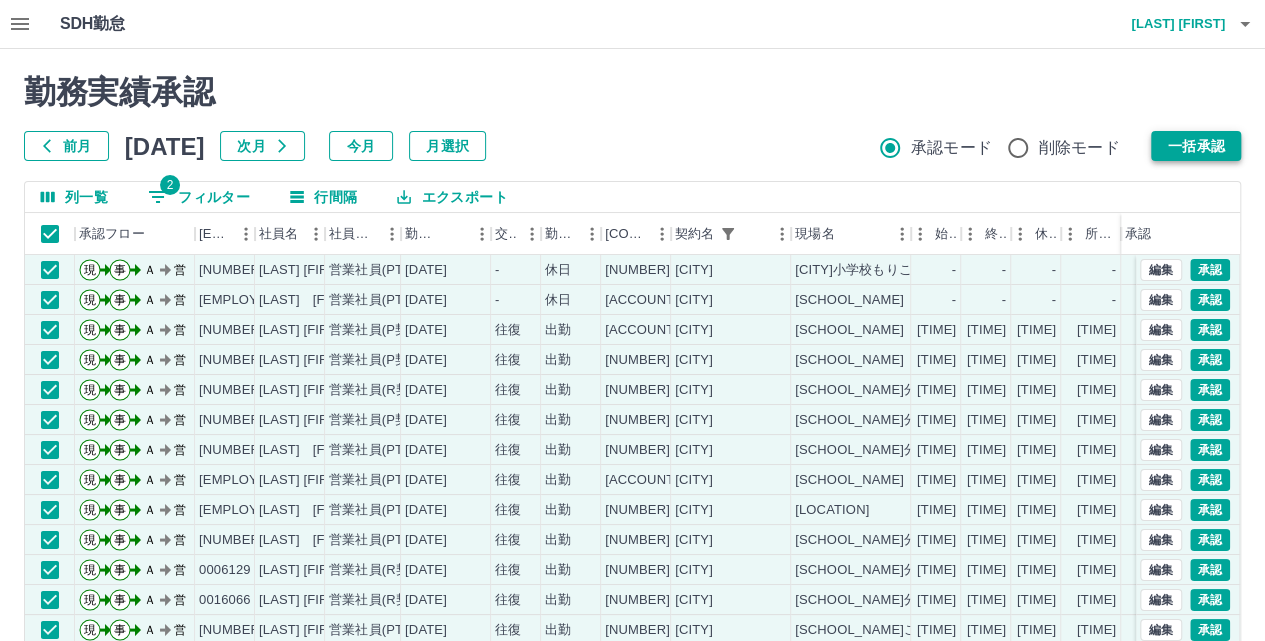 click on "一括承認" at bounding box center [1196, 146] 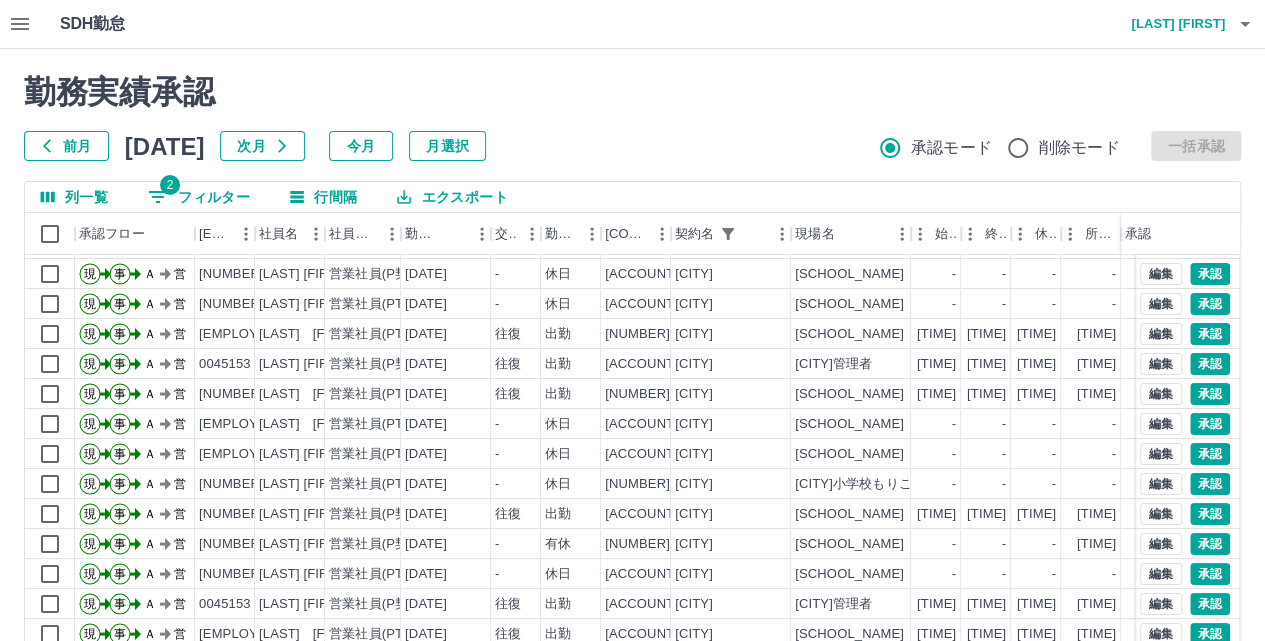 scroll, scrollTop: 101, scrollLeft: 0, axis: vertical 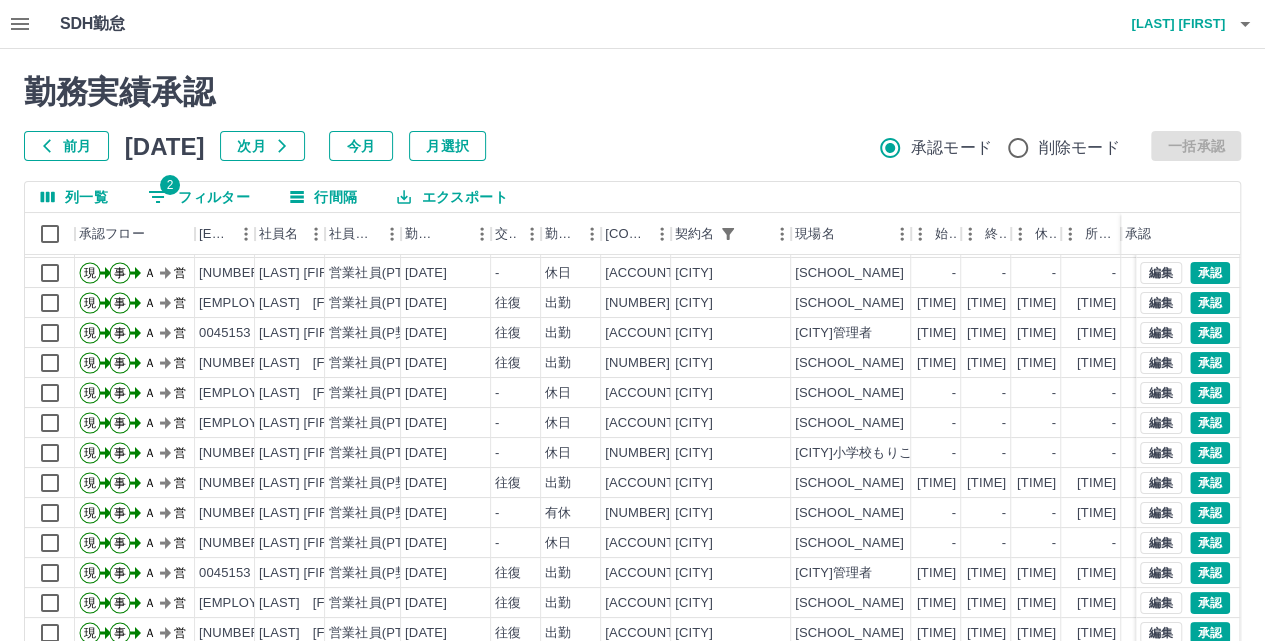 click on "前月 2025年06月 次月 今月 月選択 承認モード 削除モード 一括承認" at bounding box center [632, 146] 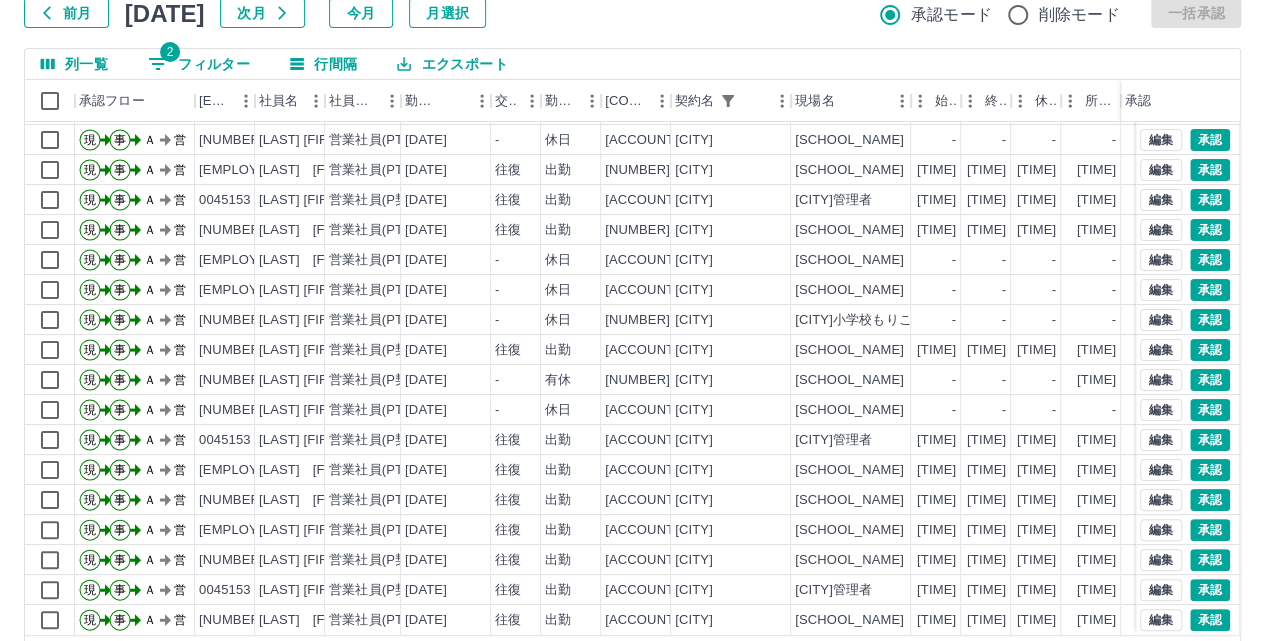 scroll, scrollTop: 204, scrollLeft: 0, axis: vertical 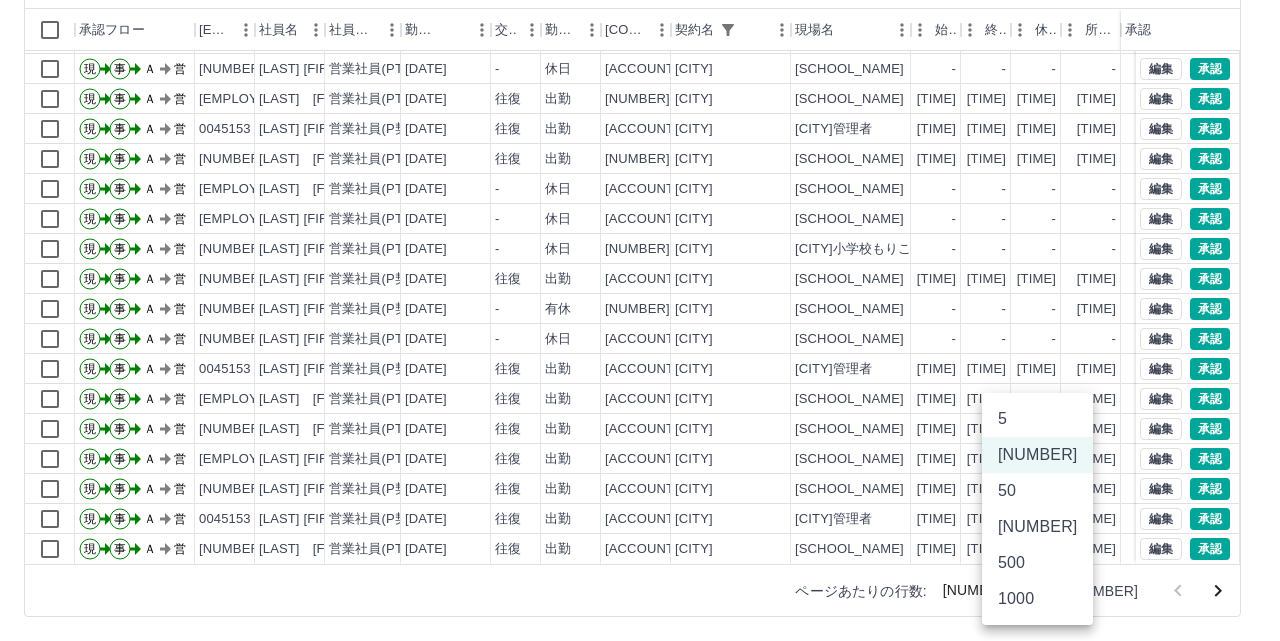 click on "SDH勤怠 柴田　浩 勤務実績承認 前月 2025年06月 次月 今月 月選択 承認モード 削除モード 一括承認 列一覧 2 フィルター 行間隔 エクスポート 承認フロー 社員番号 社員名 社員区分 勤務日 交通費 勤務区分 契約コード 契約名 現場名 始業 終業 休憩 所定開始 所定終業 所定休憩 拘束 勤務 遅刻等 承認 現 事 Ａ 営 0092121 益子　洋子 営業社員(PT契約) 2025-06-28  -  休日 42065016 ﾖﾂｶｲﾄﾞｳｼ 四街道小学校もりこどもルーム - - - - - - 00:00 00:00 00:00 現 事 Ａ 営 0073911 齊藤　サノ 営業社員(P契約) 2025-06-28  -  休日 42065008 ﾖﾂｶｲﾄﾞｳｼ 大日小学校すみれこどもルーム - - - - - - 00:00 00:00 00:00 現 事 Ａ 営 0073590 青木　安恵 営業社員(PT契約) 2025-06-28  -  休日 42065008 ﾖﾂｶｲﾄﾞｳｼ 大日小学校すみれこどもルーム - - - - - - 00:00 00:00 00:00 現 事 Ａ 営 0102127 深山　亜希子 往復" at bounding box center [640, 218] 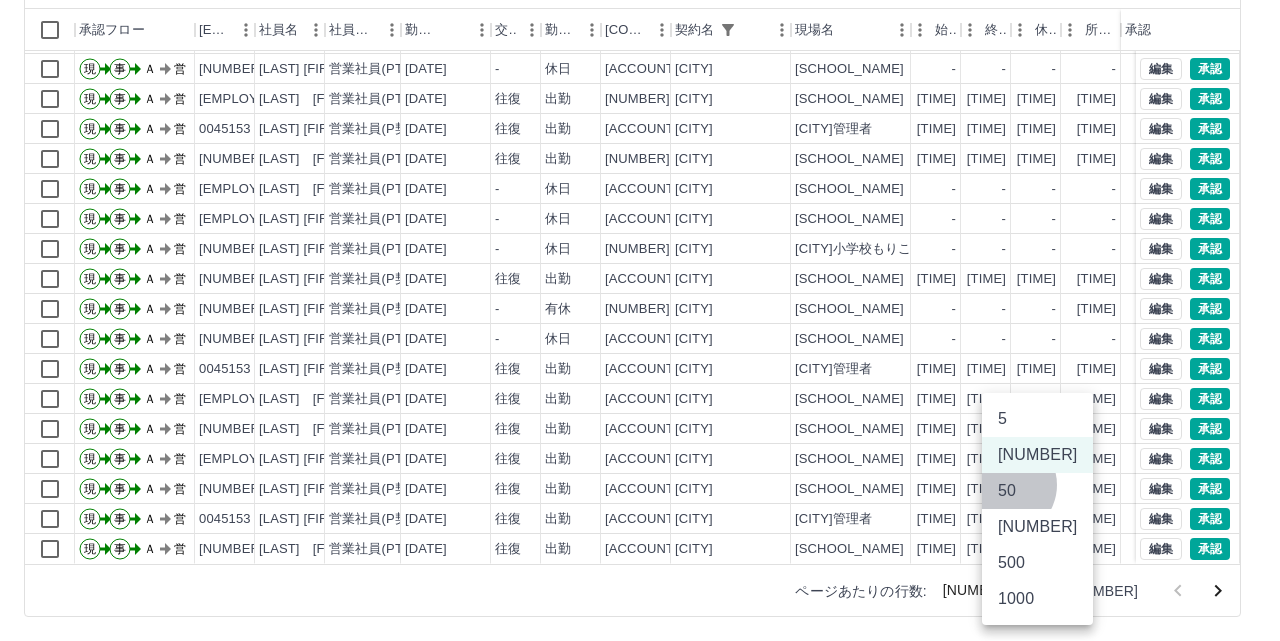click on "50" at bounding box center (1037, 491) 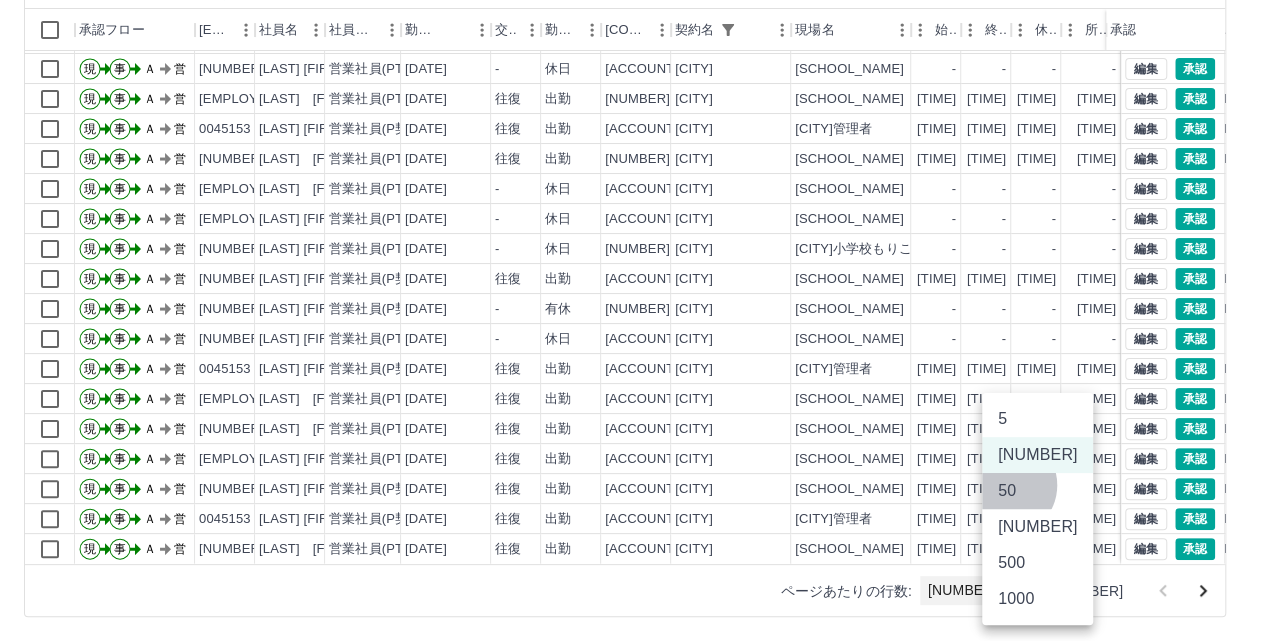 scroll, scrollTop: 0, scrollLeft: 0, axis: both 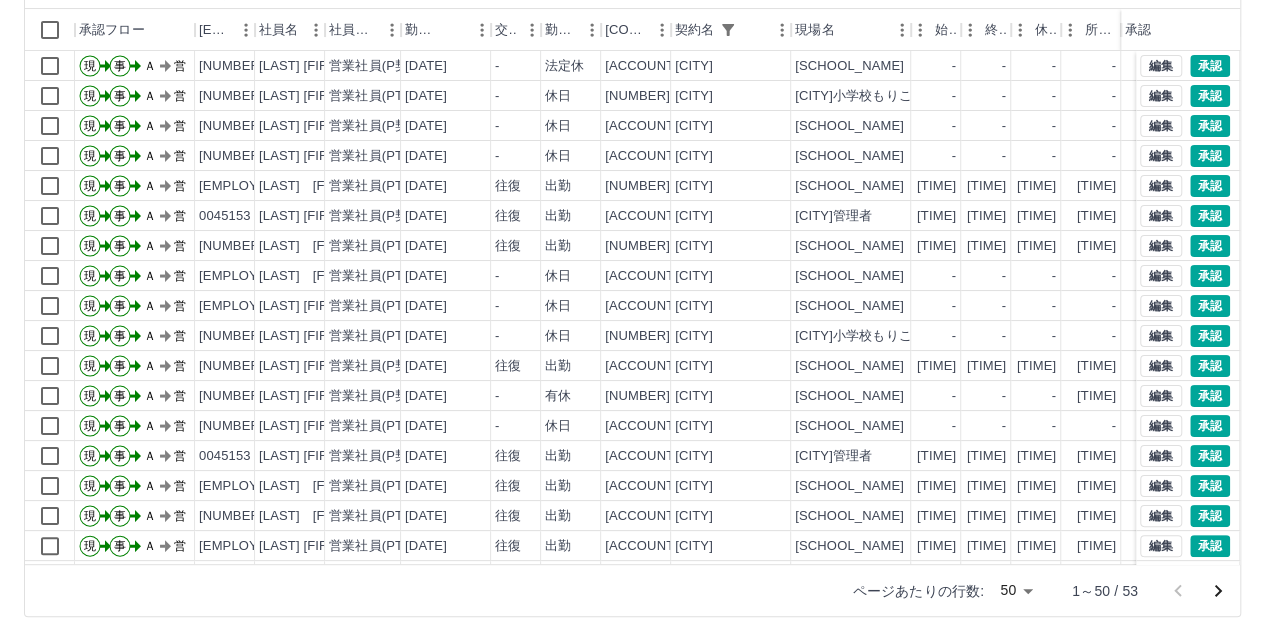 click on "SDH勤怠 柴田　浩 勤務実績承認 前月 2025年06月 次月 今月 月選択 承認モード 削除モード 一括承認 列一覧 2 フィルター 行間隔 エクスポート 承認フロー 社員番号 社員名 社員区分 勤務日 交通費 勤務区分 契約コード 契約名 現場名 始業 終業 休憩 所定開始 所定終業 所定休憩 拘束 勤務 遅刻等 承認 現 事 Ａ 営 0073911 齊藤　サノ 営業社員(P契約) 2025-06-29  -  法定休 42065008 ﾖﾂｶｲﾄﾞｳｼ 大日小学校すみれこどもルーム - - - - - - 00:00 00:00 00:00 現 事 Ａ 営 0092121 益子　洋子 営業社員(PT契約) 2025-06-28  -  休日 42065016 ﾖﾂｶｲﾄﾞｳｼ 四街道小学校もりこどもルーム - - - - - - 00:00 00:00 00:00 現 事 Ａ 営 0073911 齊藤　サノ 営業社員(P契約) 2025-06-28  -  休日 42065008 ﾖﾂｶｲﾄﾞｳｼ 大日小学校すみれこどもルーム - - - - - - 00:00 00:00 00:00 現 事 Ａ 営 0073590 青木　安恵  -  - -" at bounding box center [632, 218] 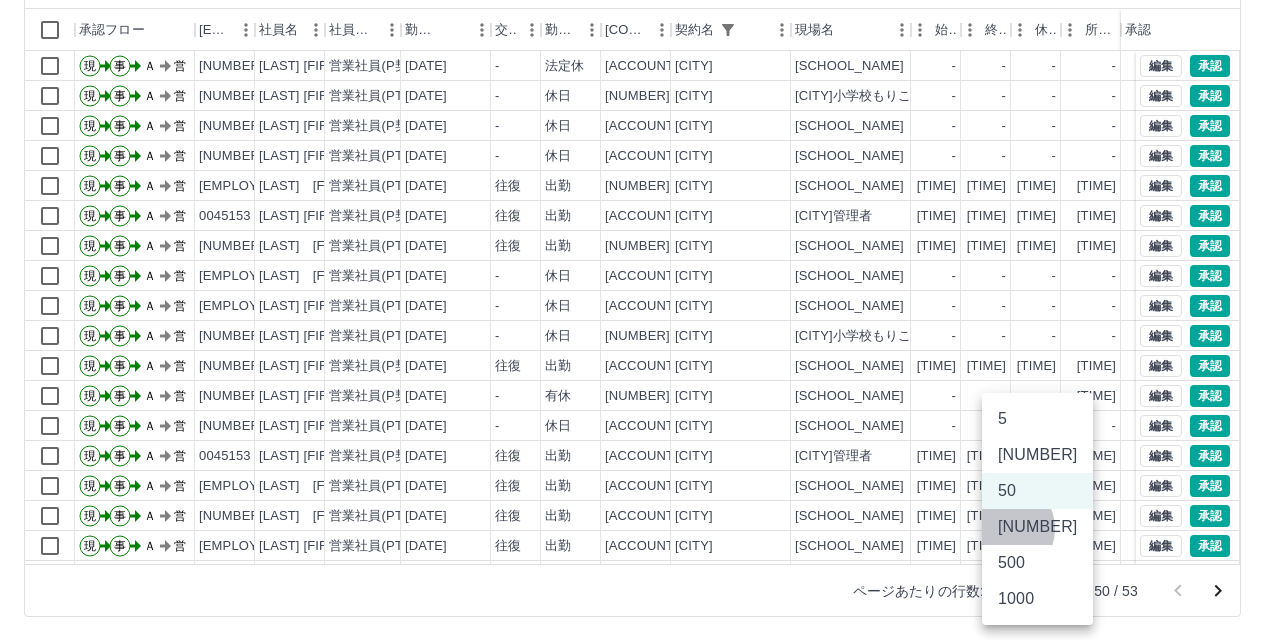 click on "100" at bounding box center (1037, 527) 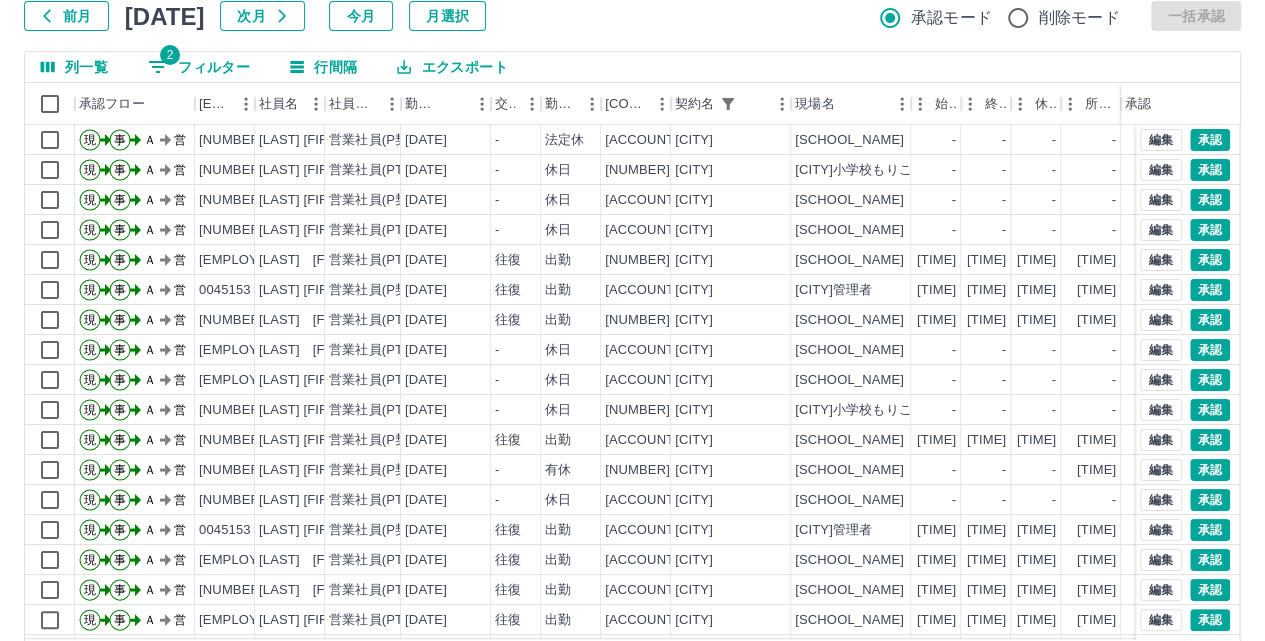 scroll, scrollTop: 0, scrollLeft: 0, axis: both 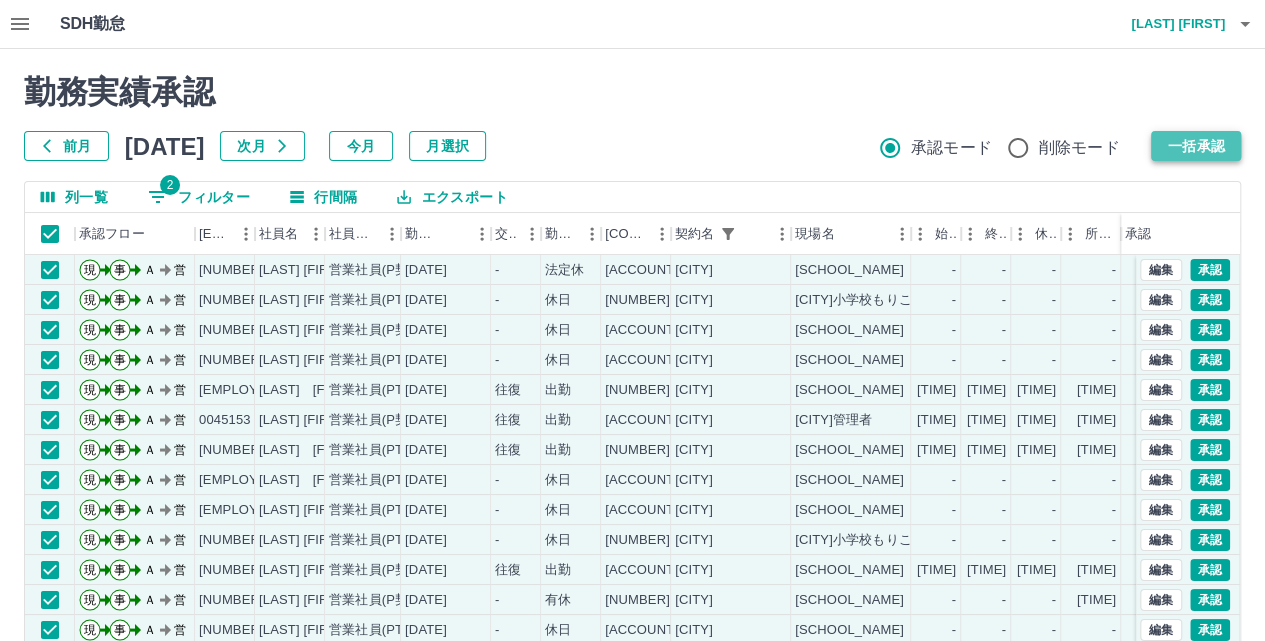 click on "一括承認" at bounding box center [1196, 146] 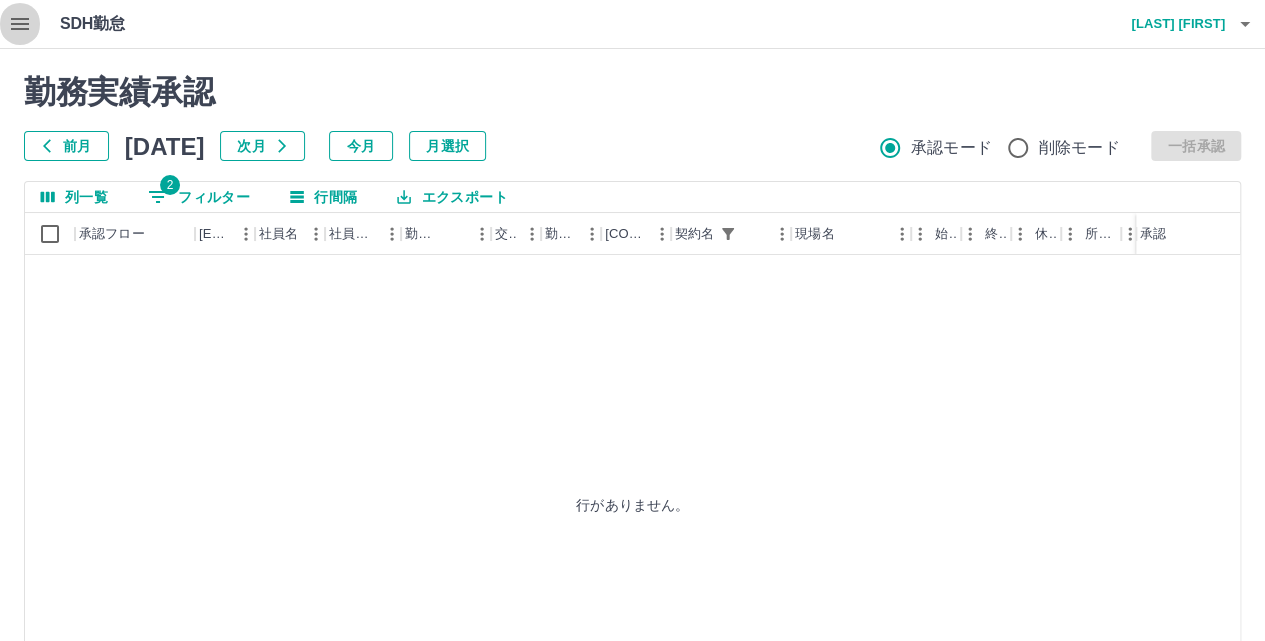 click at bounding box center (20, 24) 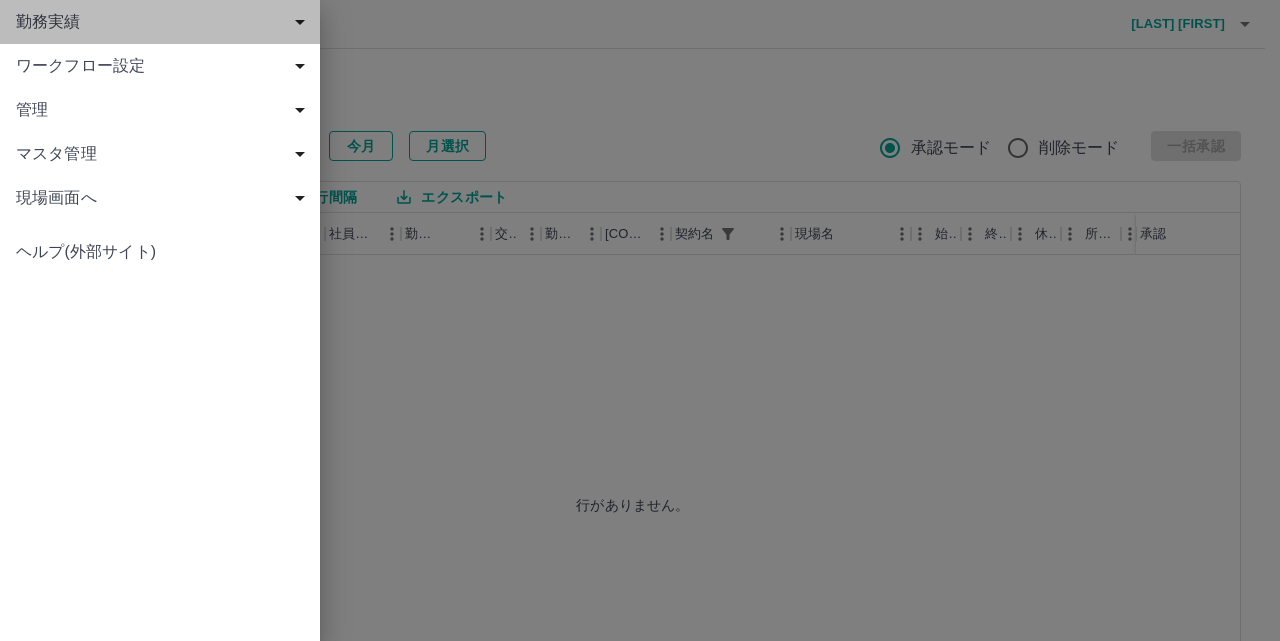 click on "勤務実績" at bounding box center (164, 22) 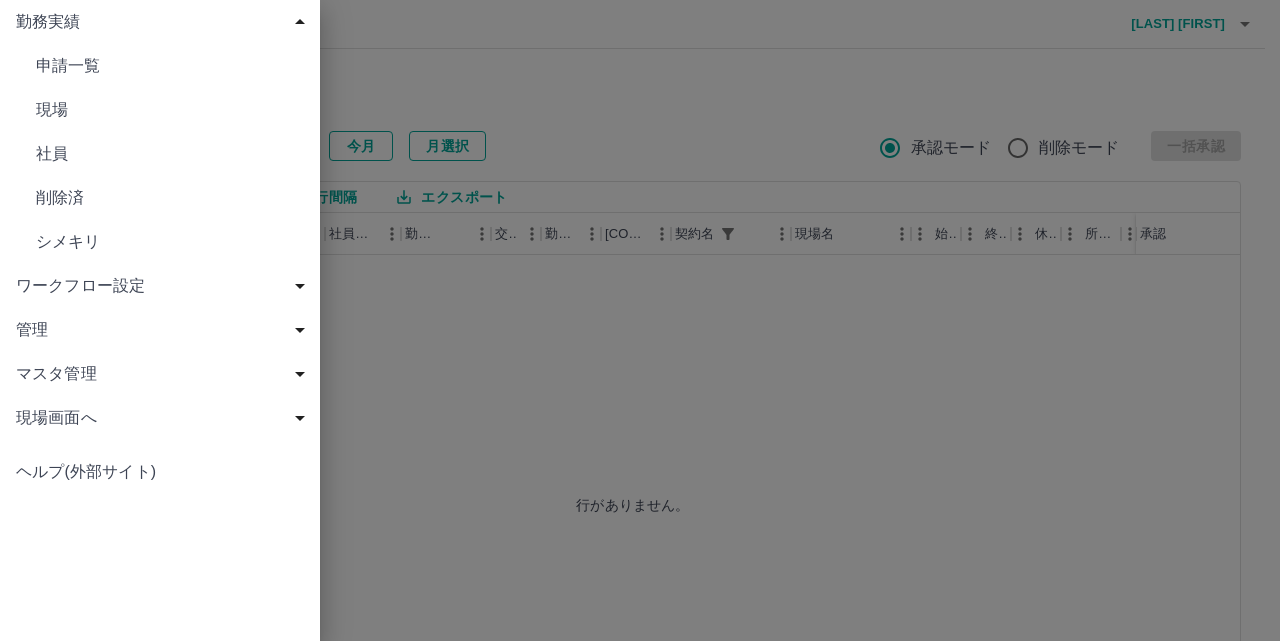 click on "現場" at bounding box center (170, 66) 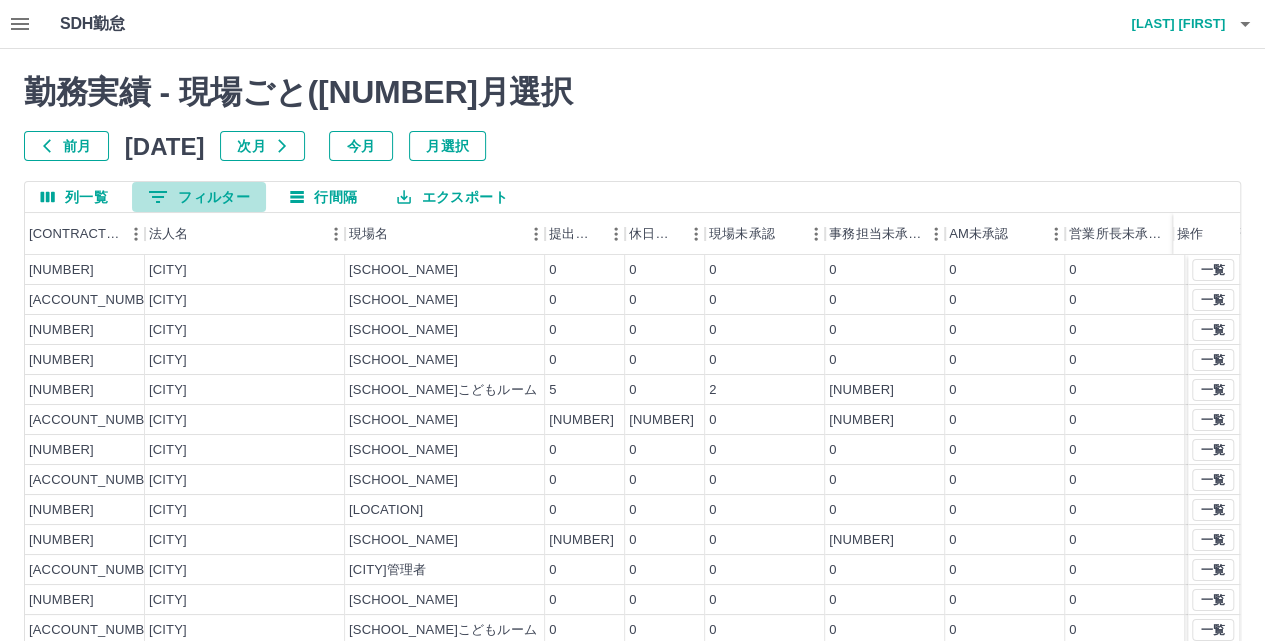 click on "0 フィルター" at bounding box center (199, 197) 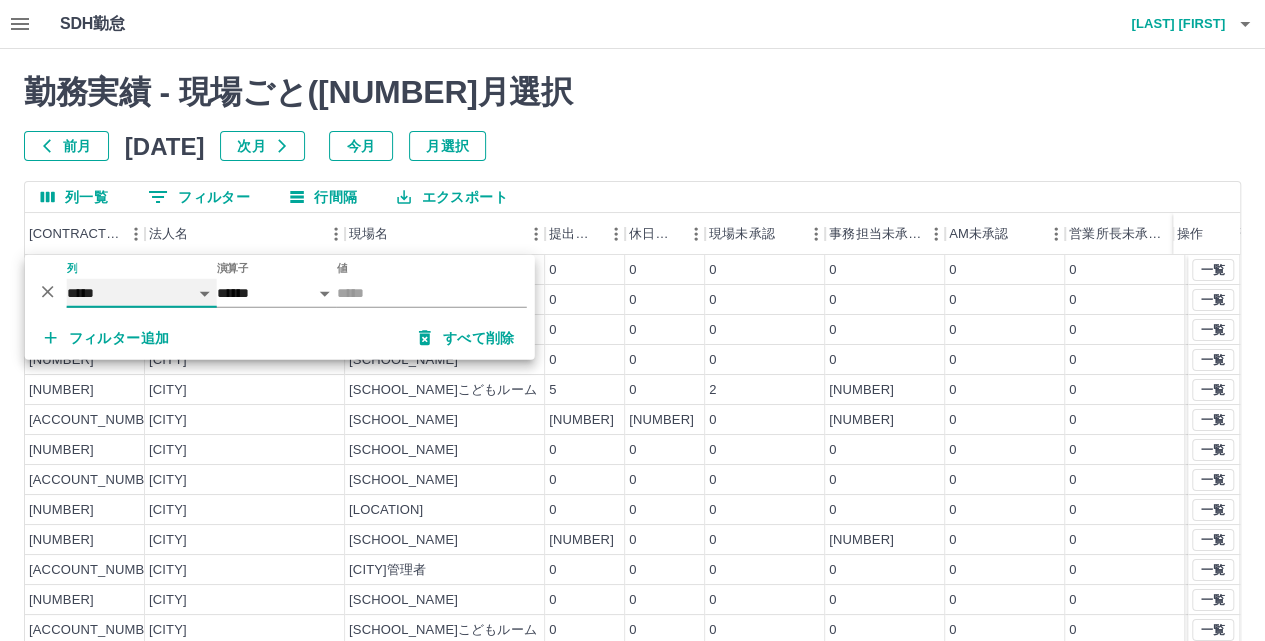 click on "***** *** ***" at bounding box center [142, 293] 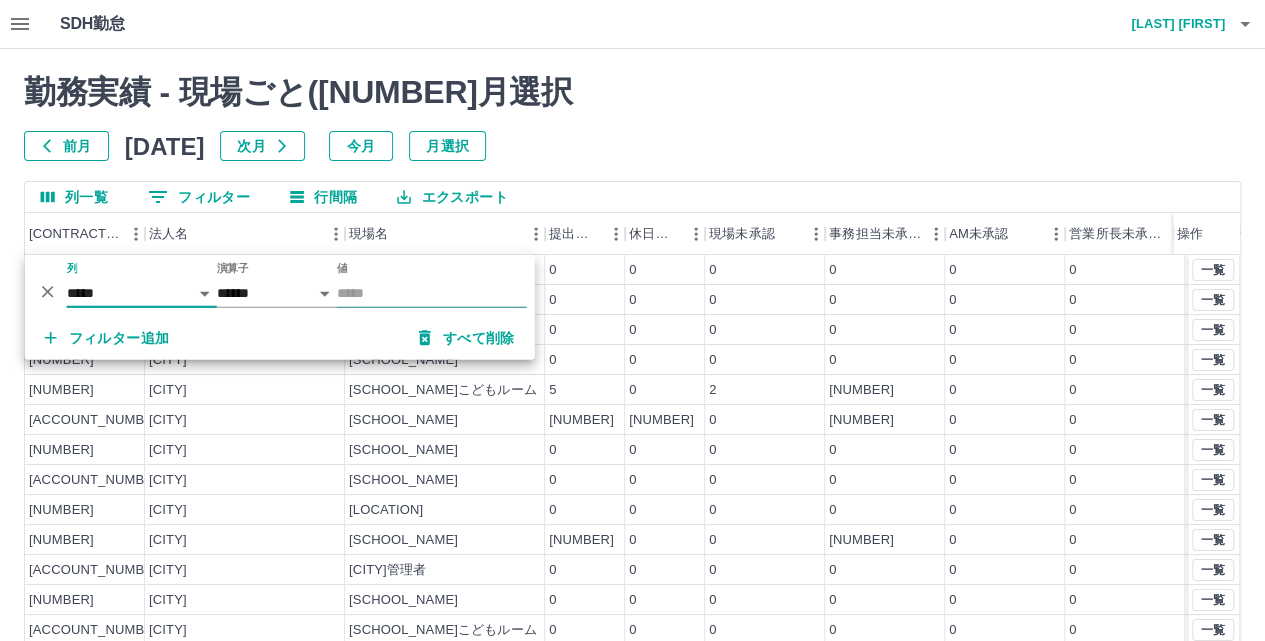 click on "値" at bounding box center (432, 293) 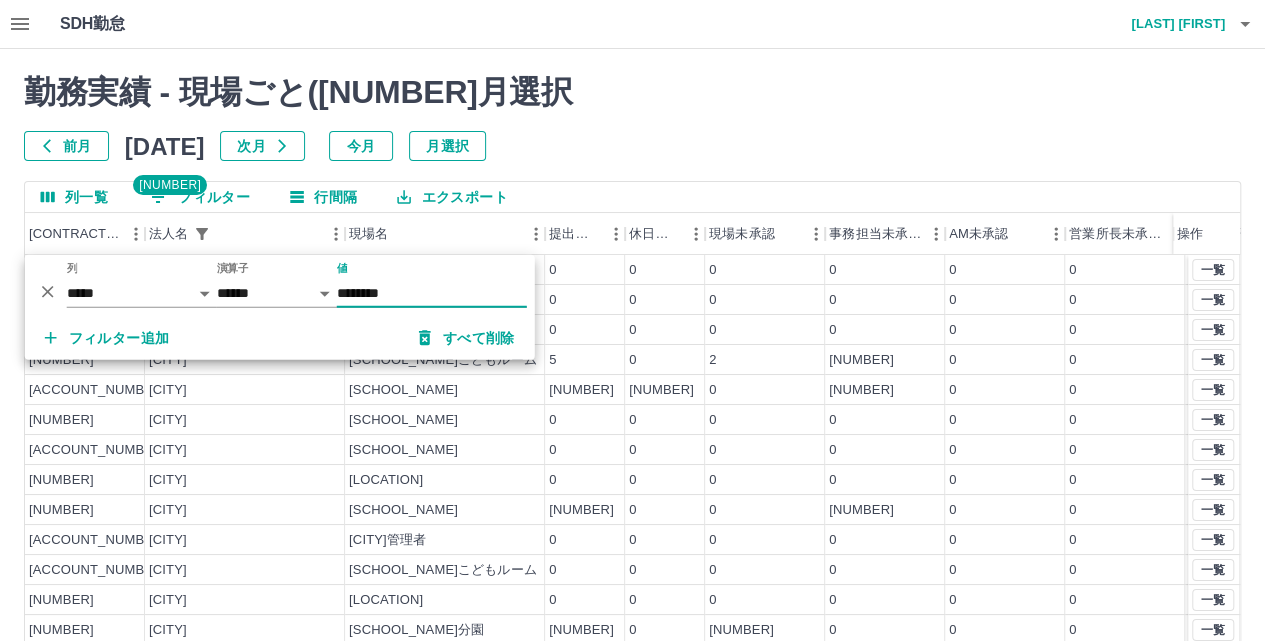 type on "********" 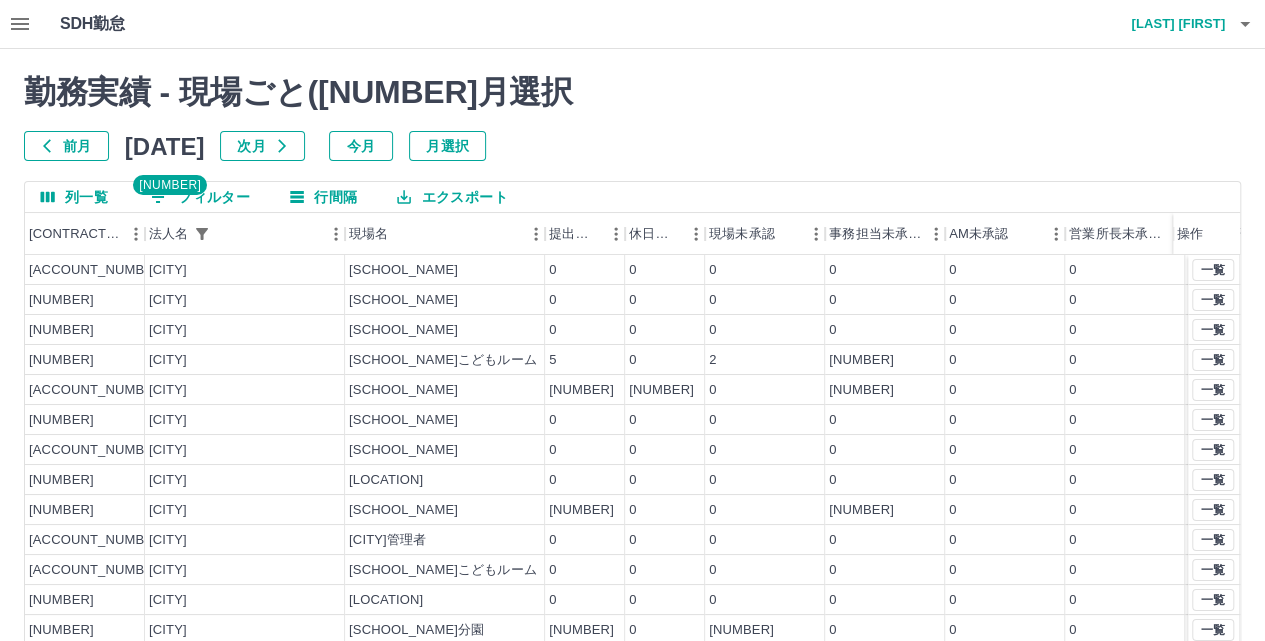 scroll, scrollTop: 101, scrollLeft: 0, axis: vertical 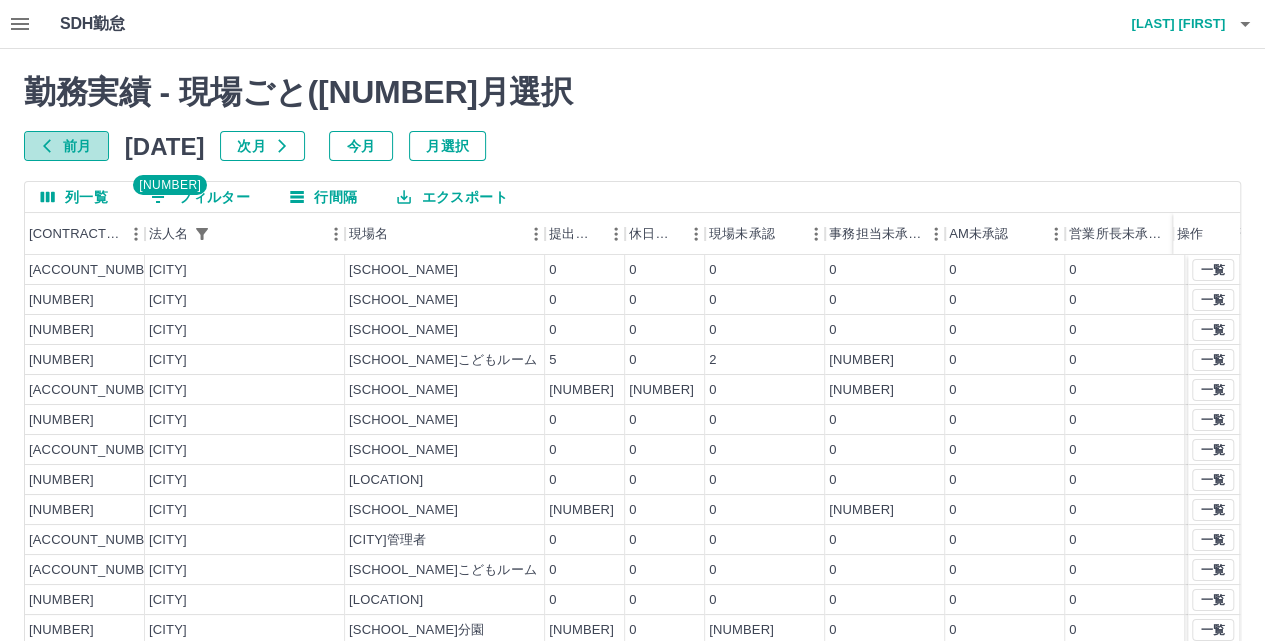 click on "前月" at bounding box center [66, 146] 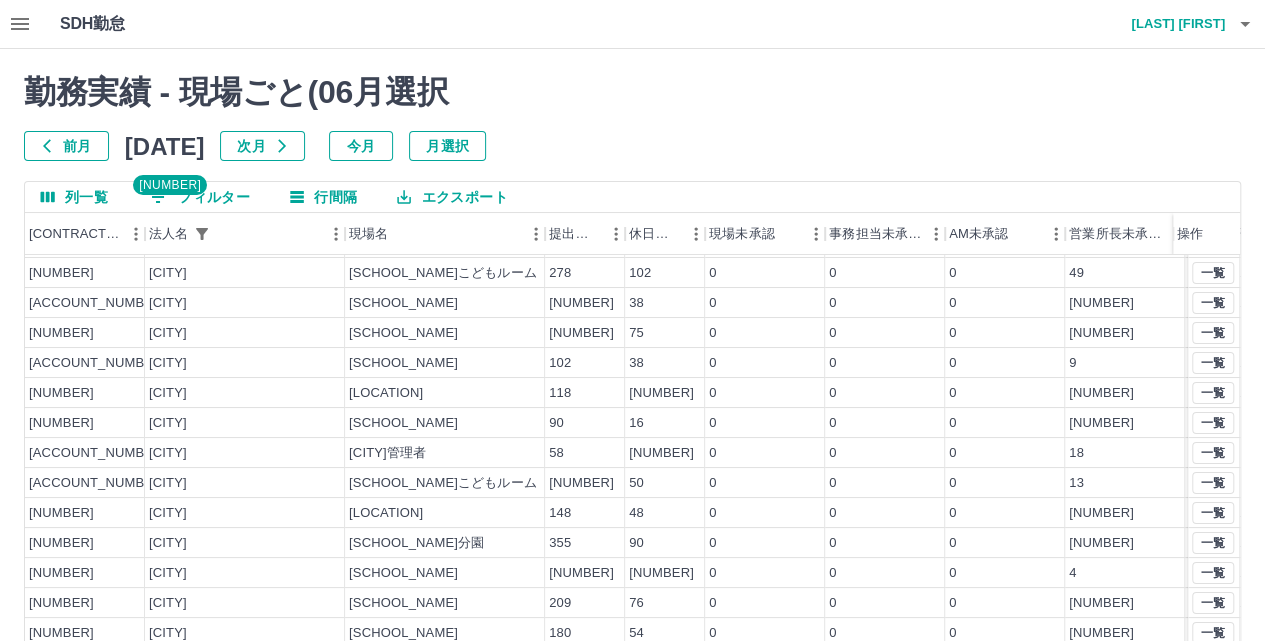 scroll, scrollTop: 101, scrollLeft: 0, axis: vertical 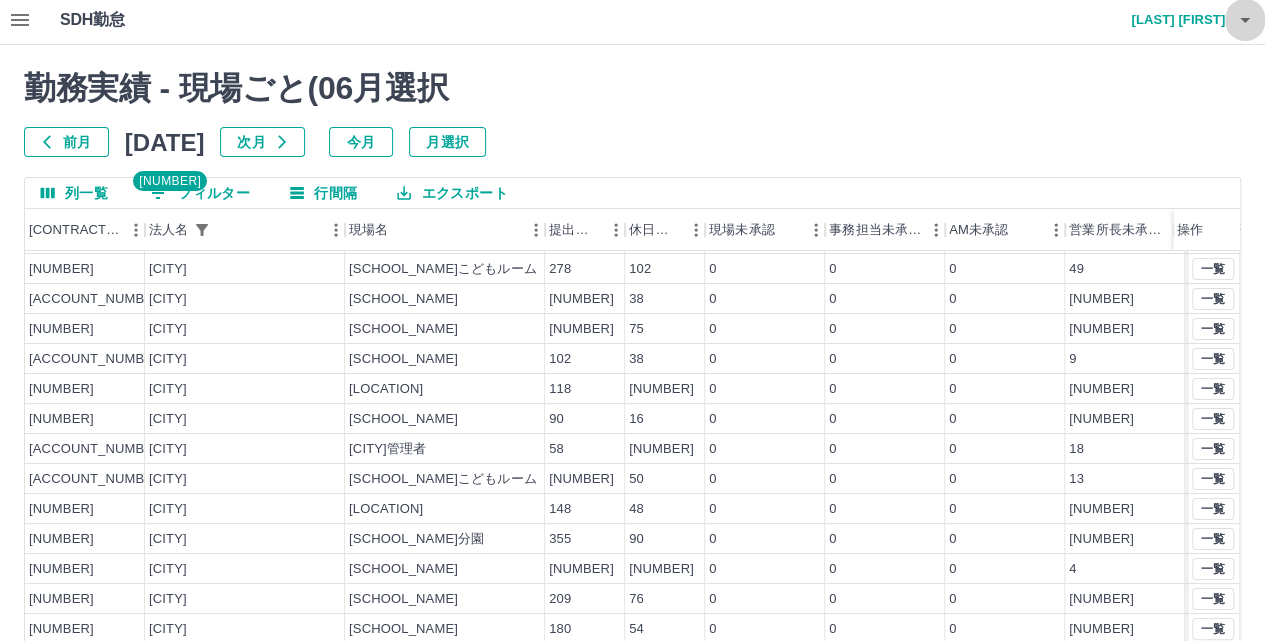 click at bounding box center [1245, 20] 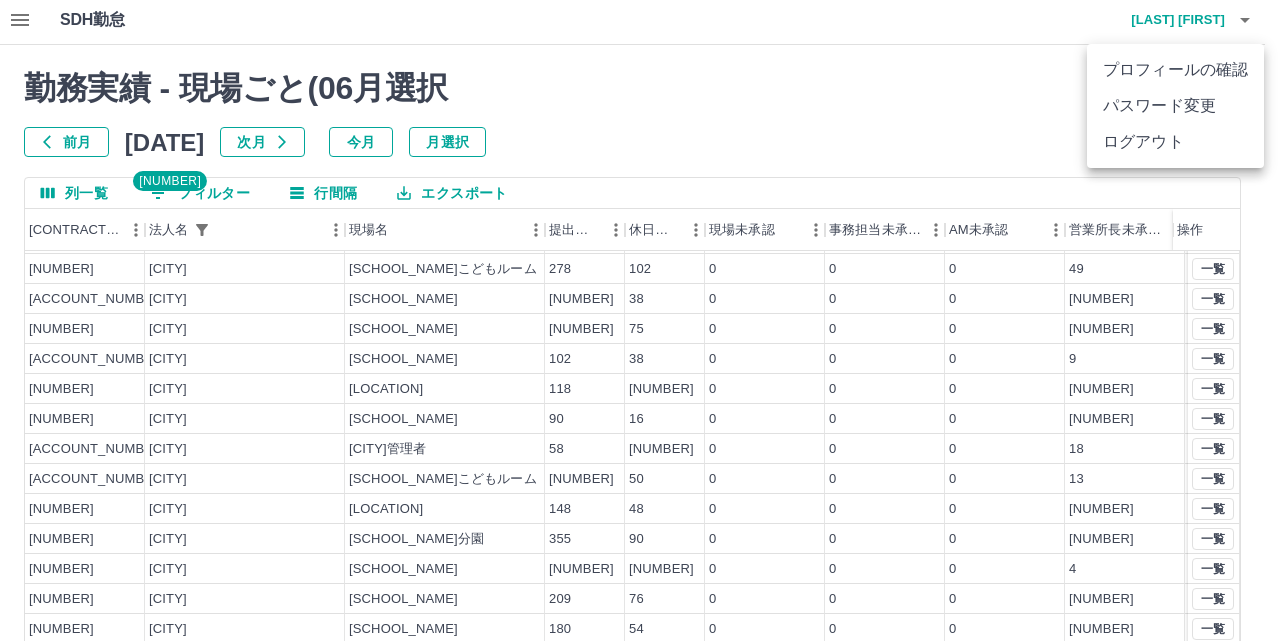 click on "ログアウト" at bounding box center [1175, 142] 